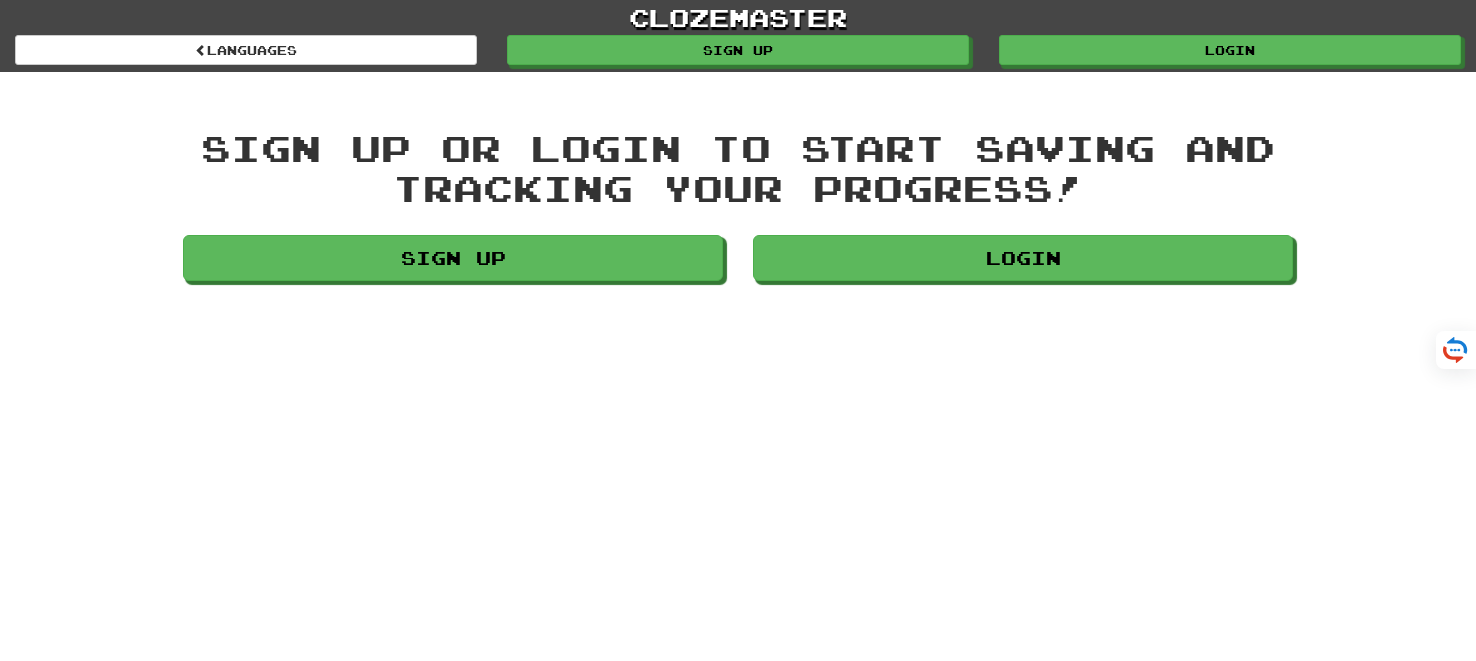 scroll, scrollTop: 0, scrollLeft: 0, axis: both 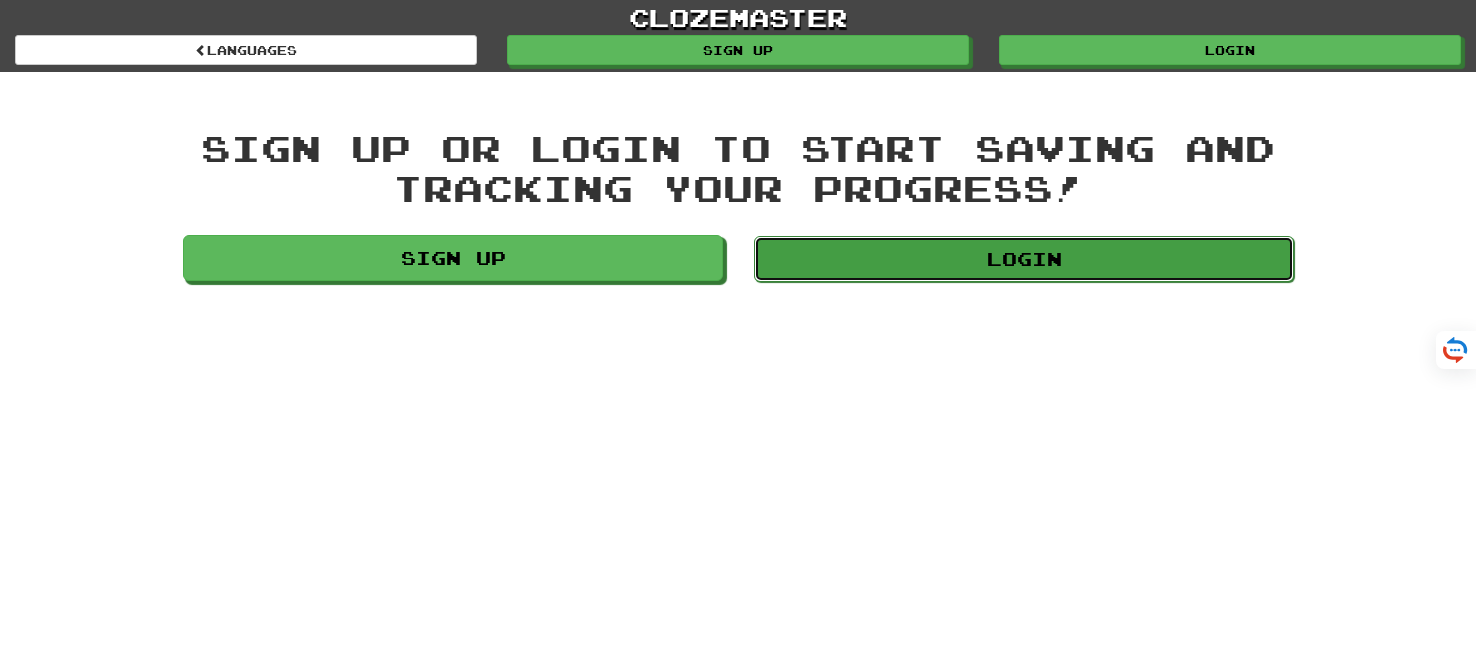 click on "Login" at bounding box center (1024, 259) 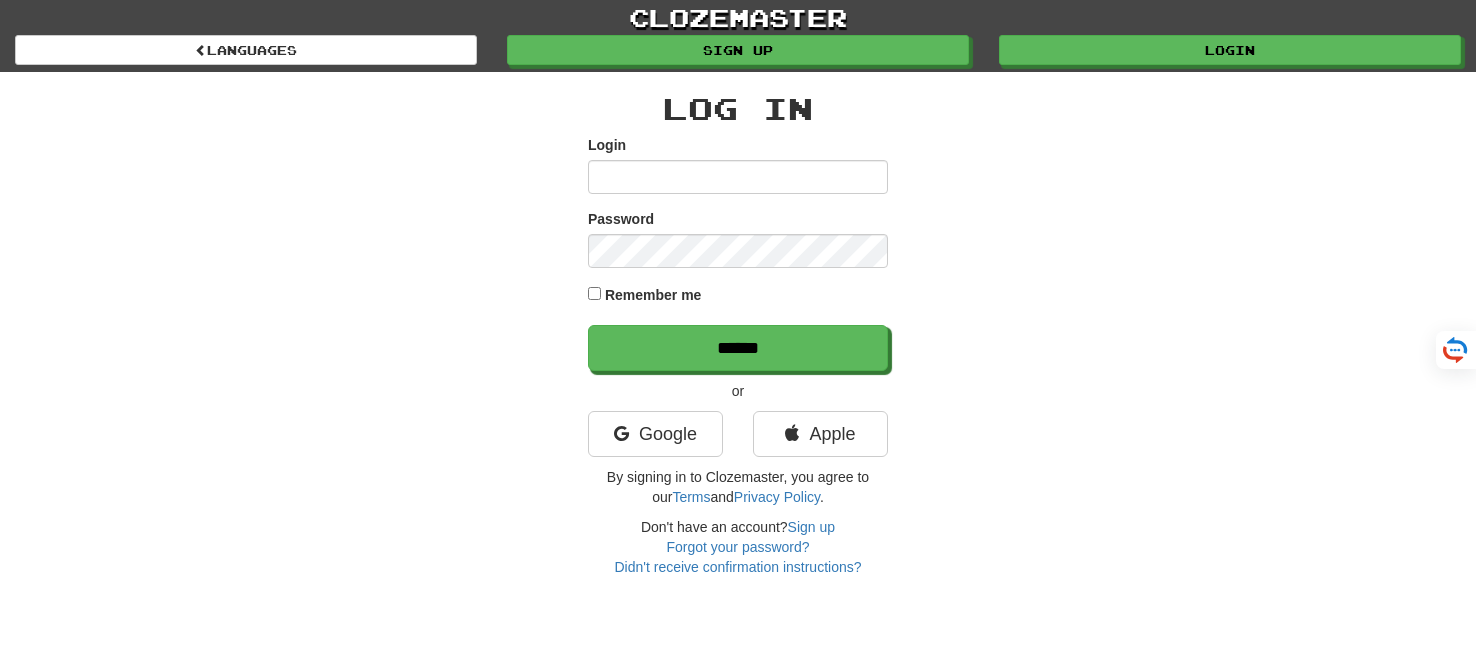 scroll, scrollTop: 0, scrollLeft: 0, axis: both 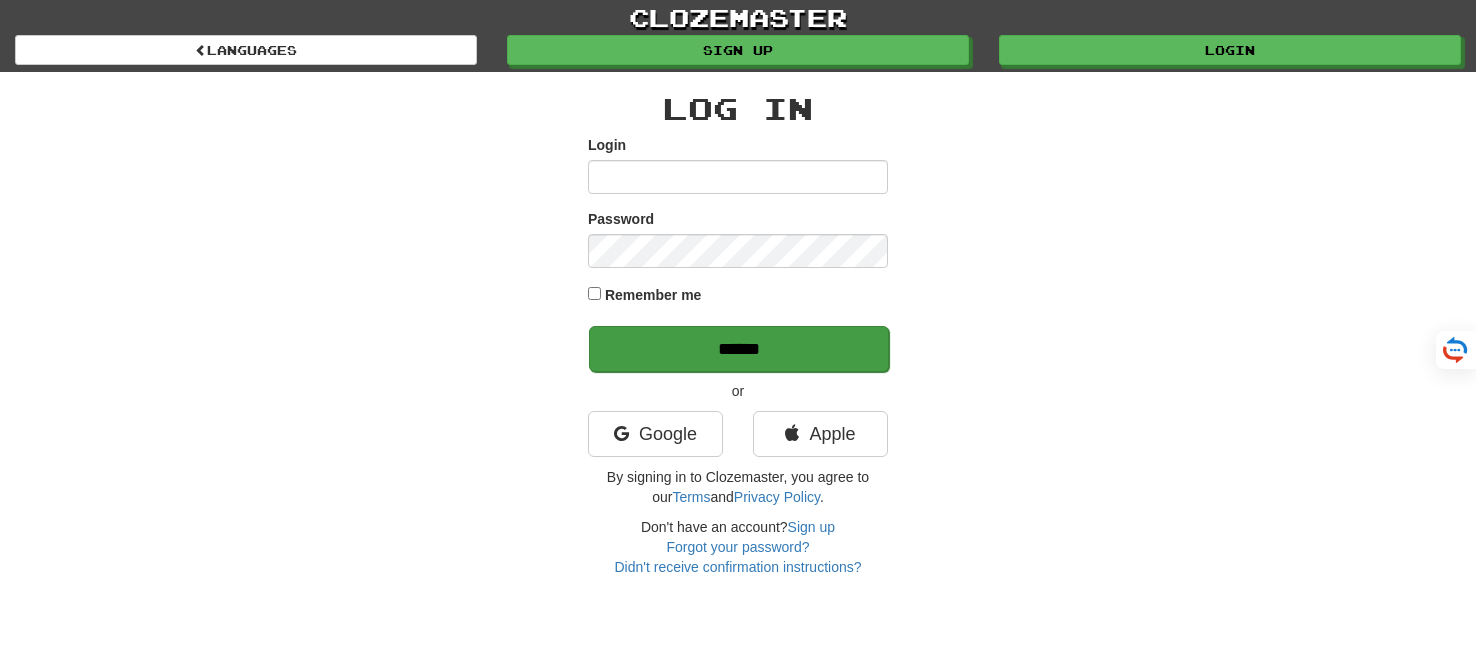 type on "*******" 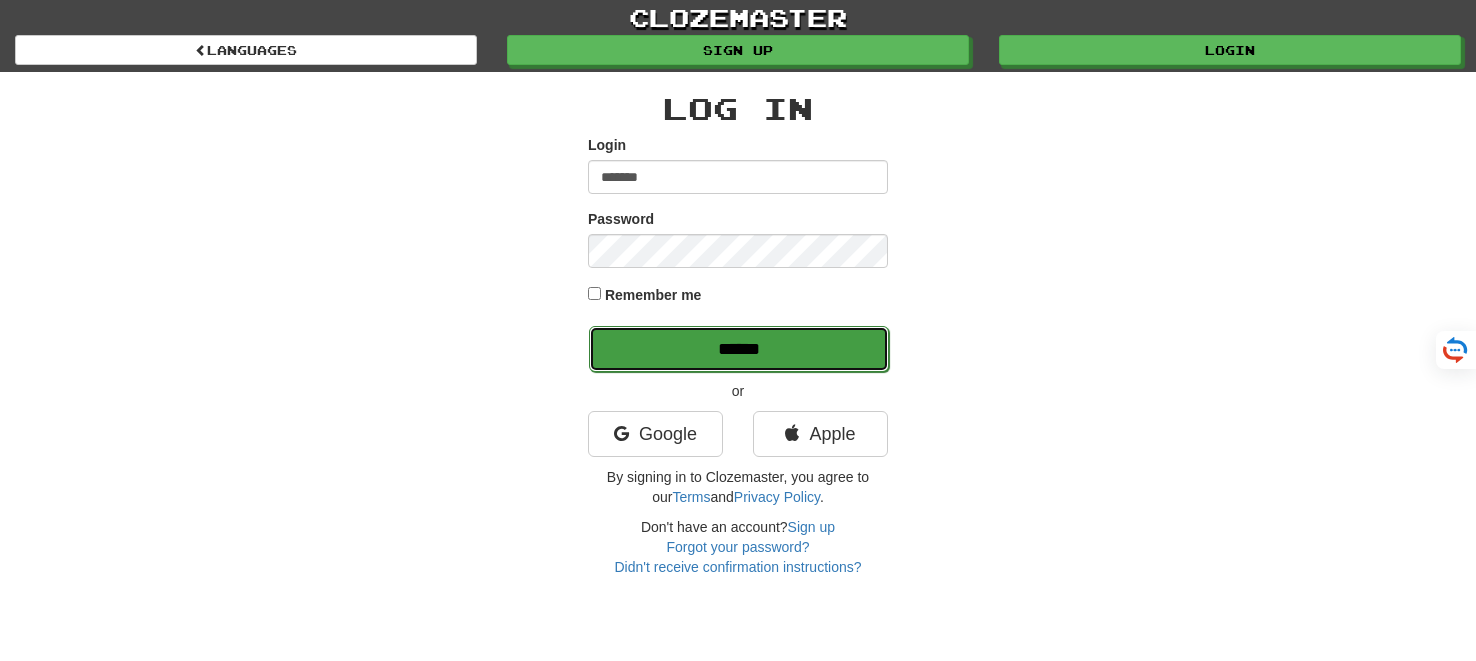 click on "******" at bounding box center [739, 349] 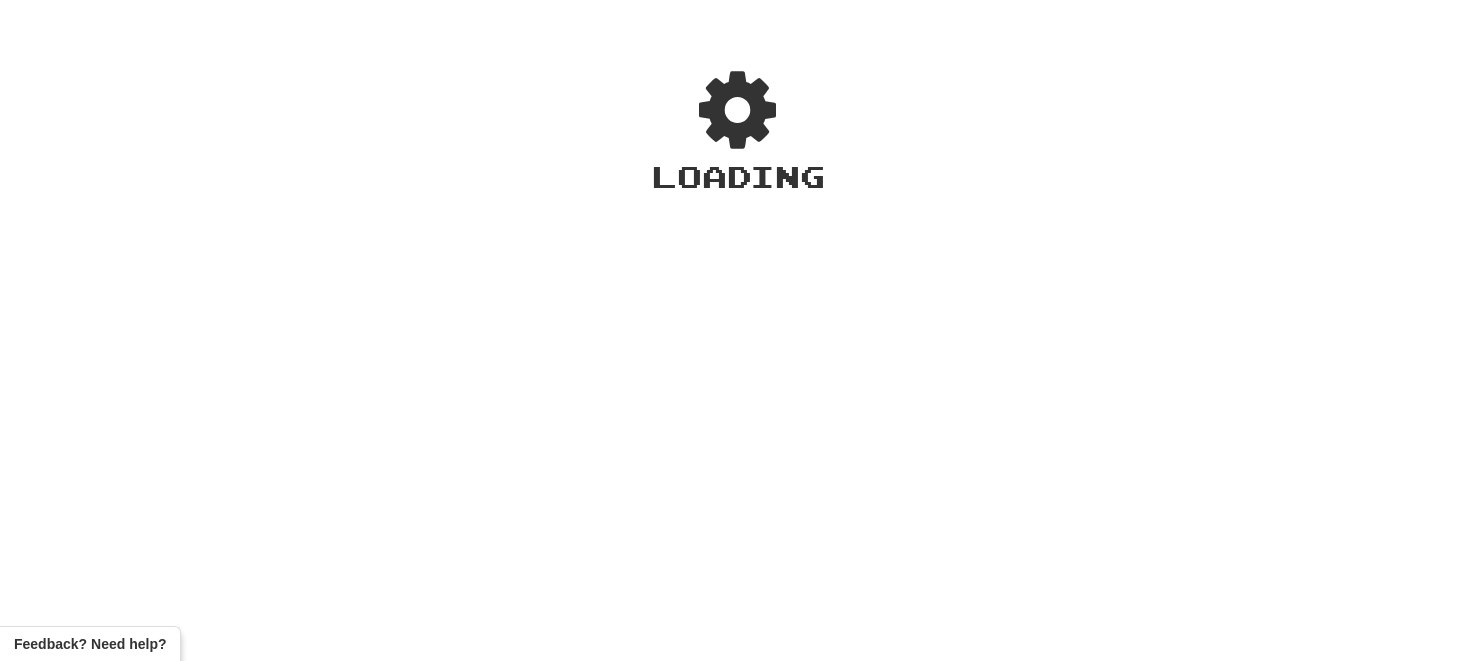 scroll, scrollTop: 0, scrollLeft: 0, axis: both 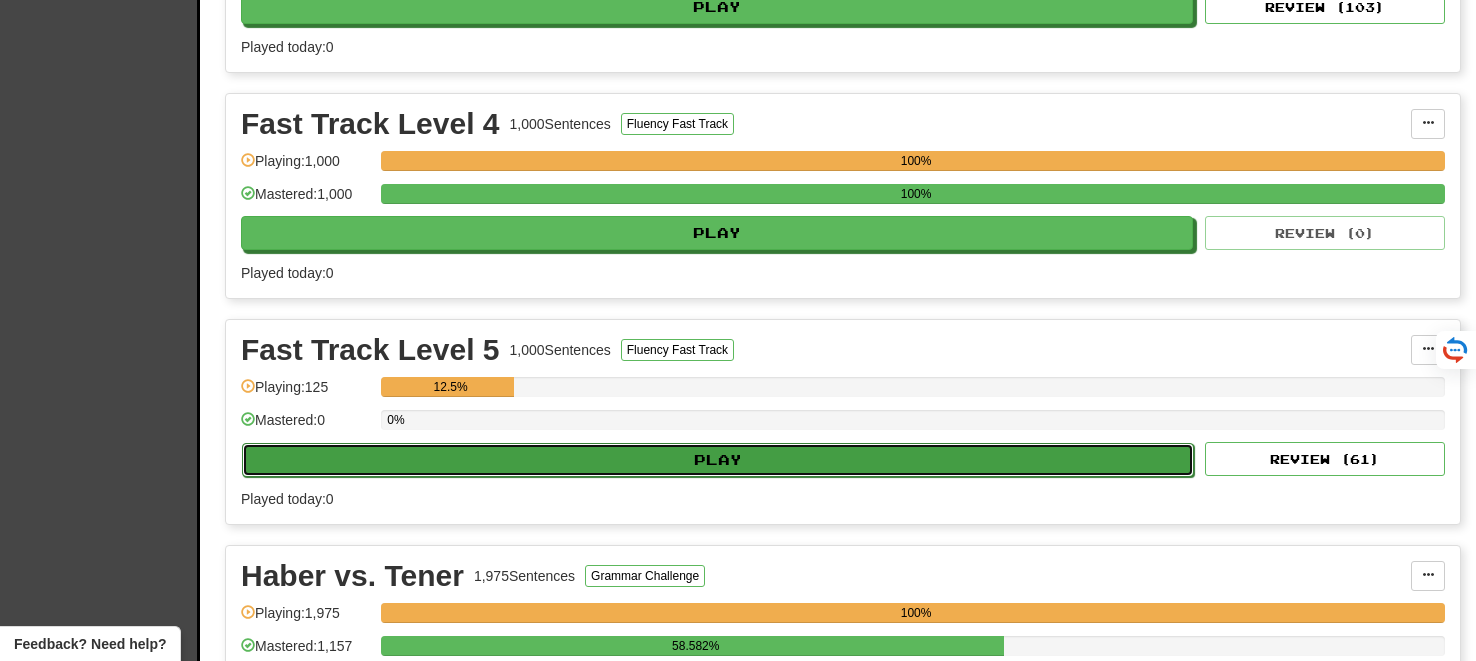 click on "Play" at bounding box center [718, 460] 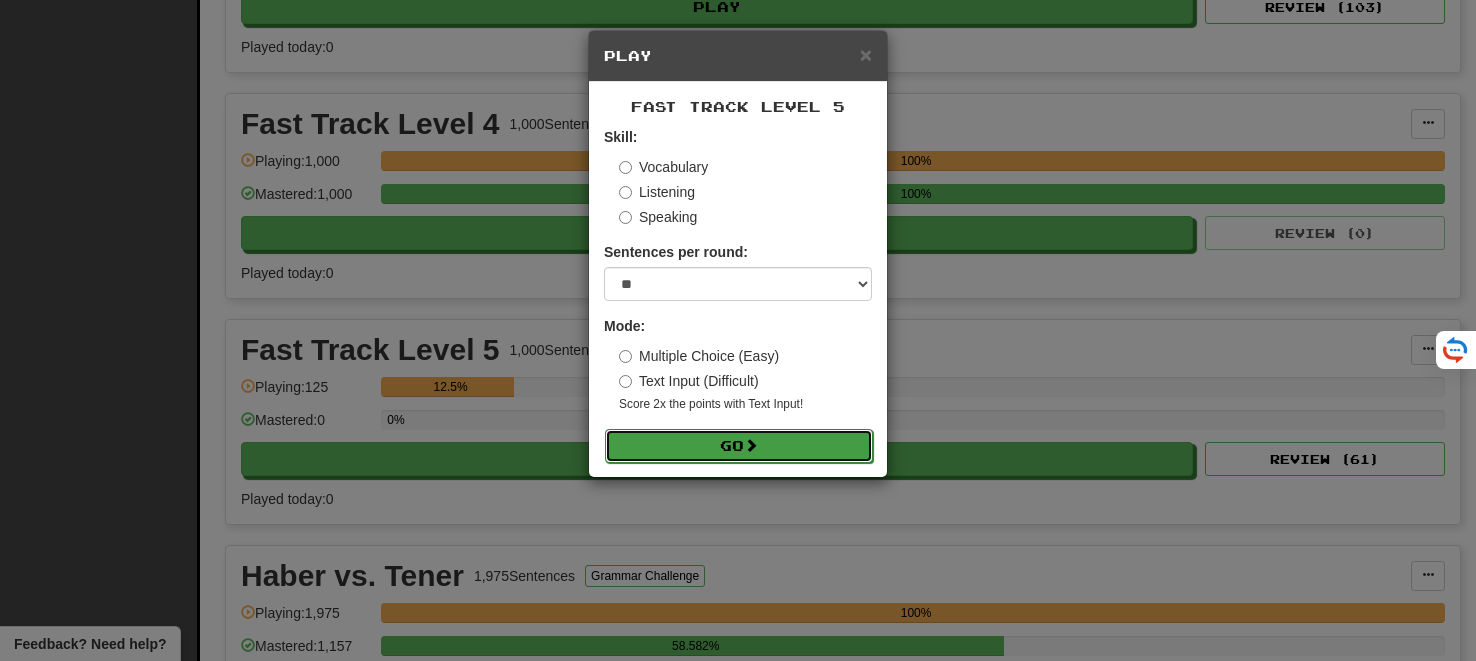 click on "Go" at bounding box center [739, 446] 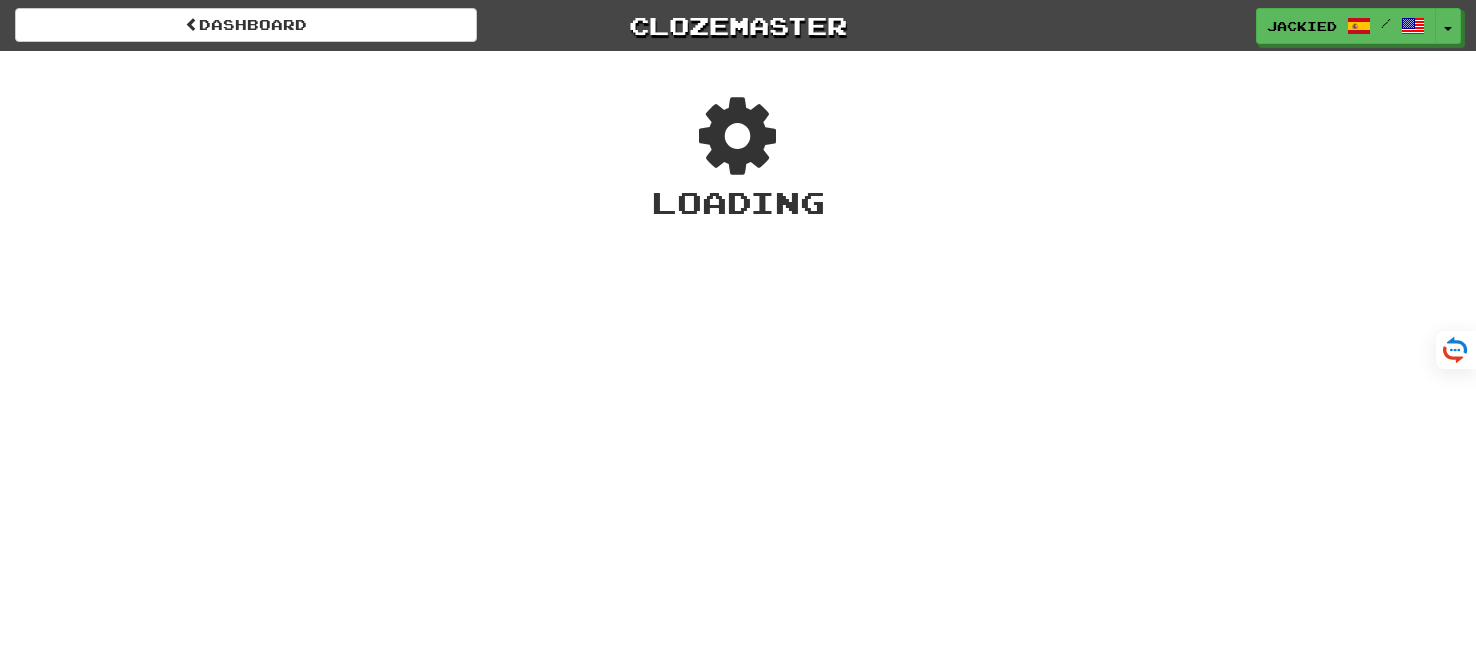 scroll, scrollTop: 0, scrollLeft: 0, axis: both 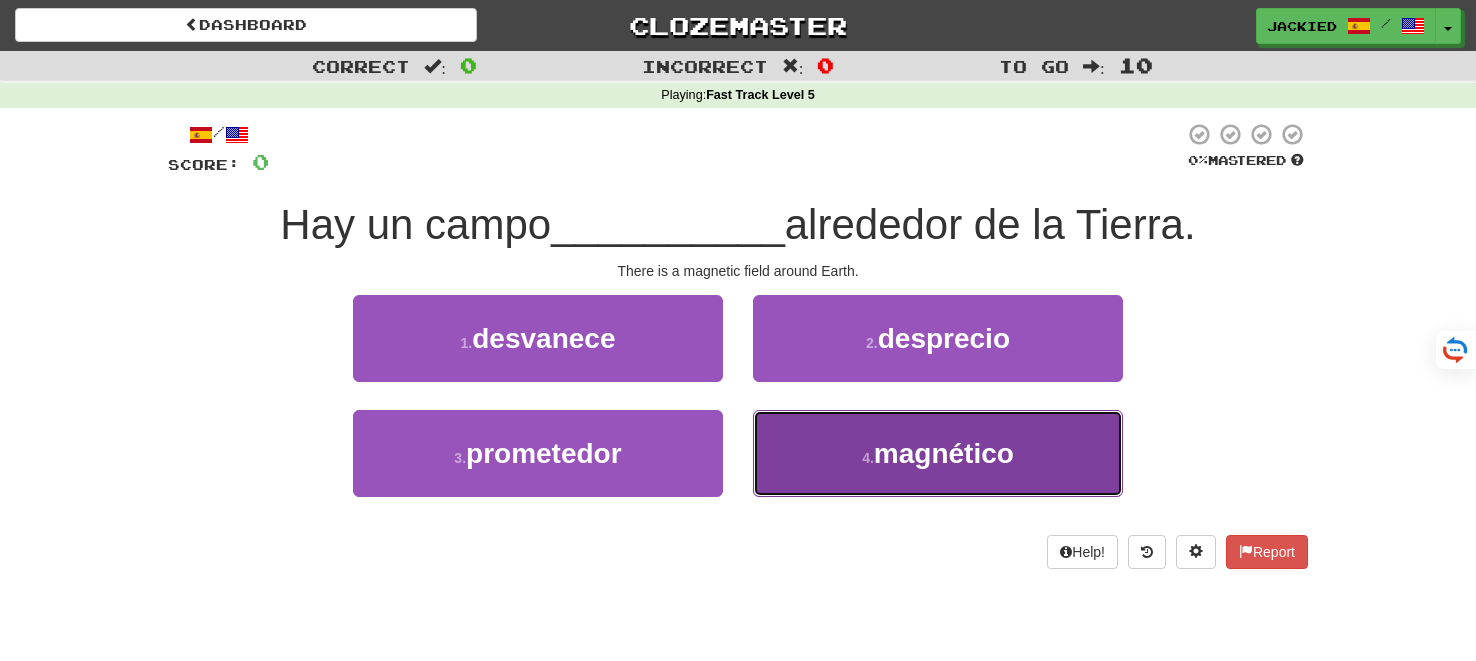 click on "4 .  magnético" at bounding box center (938, 453) 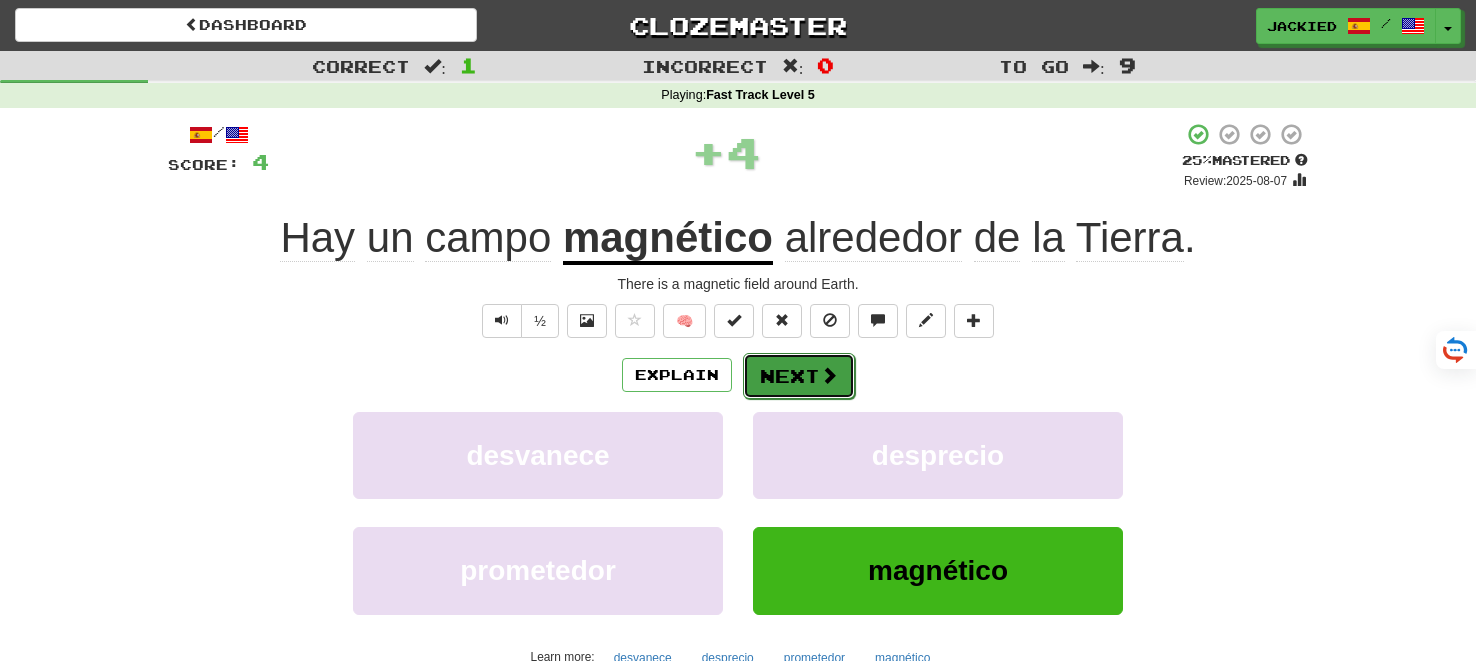 click on "Next" at bounding box center (799, 376) 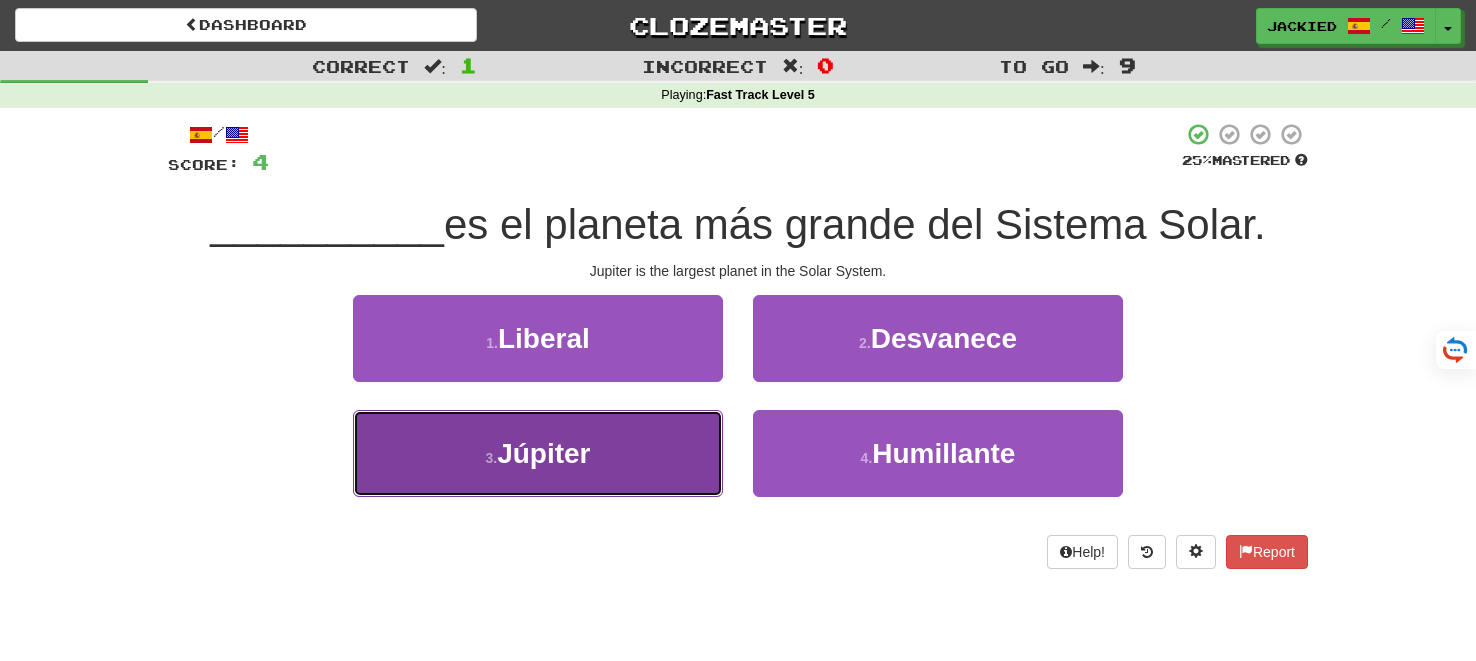 click on "3 .  Júpiter" at bounding box center (538, 453) 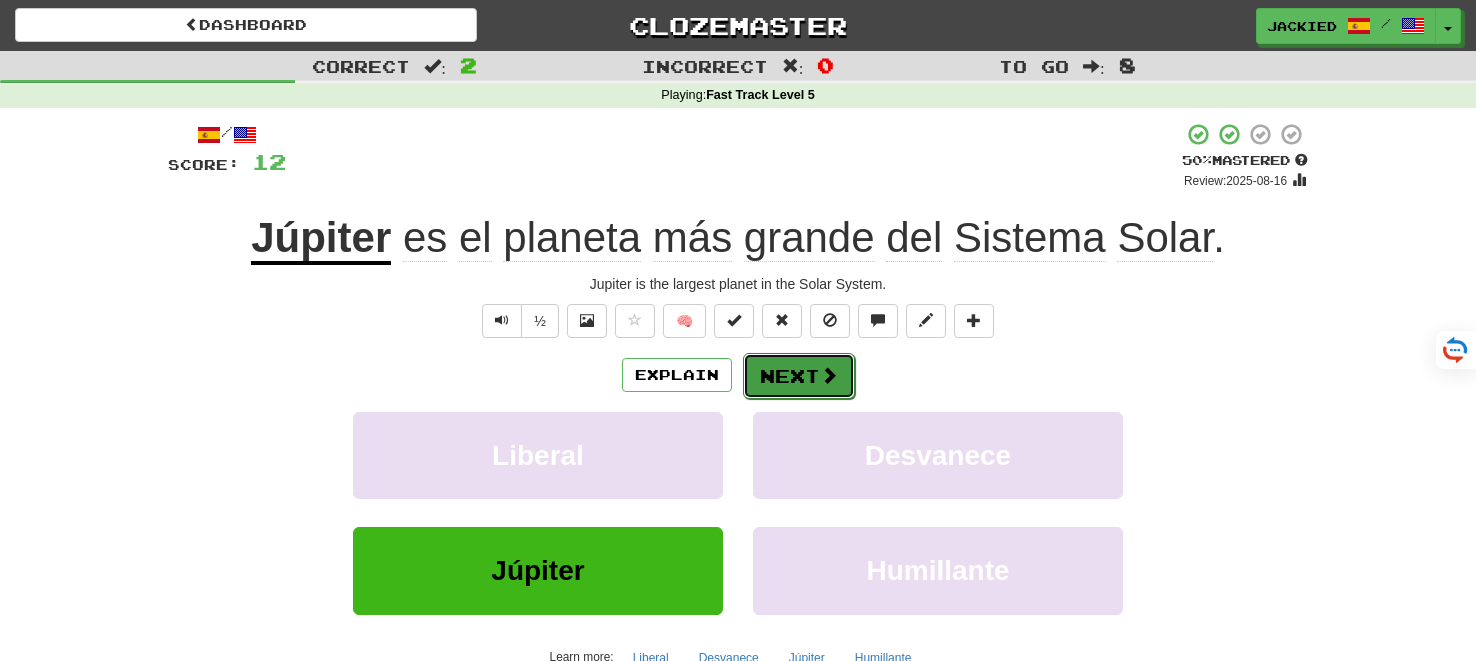 click on "Next" at bounding box center [799, 376] 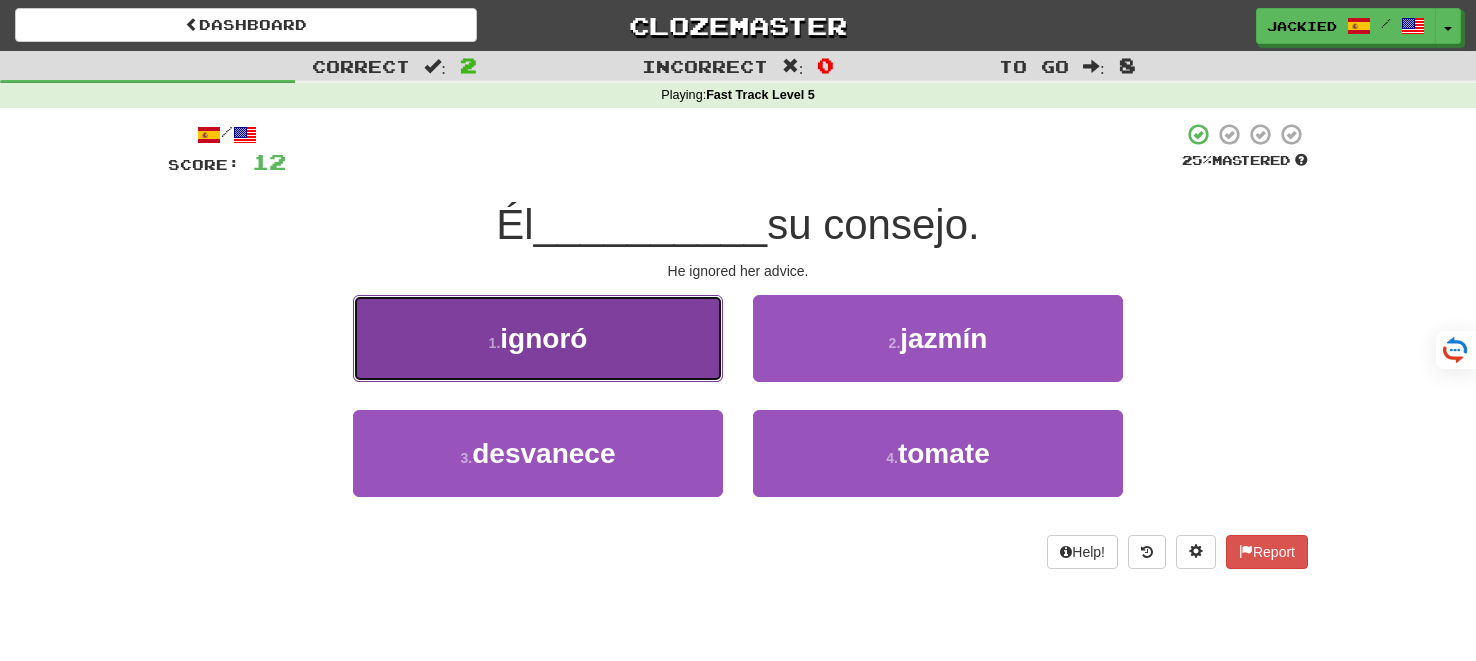 click on "1 .  ignoró" at bounding box center [538, 338] 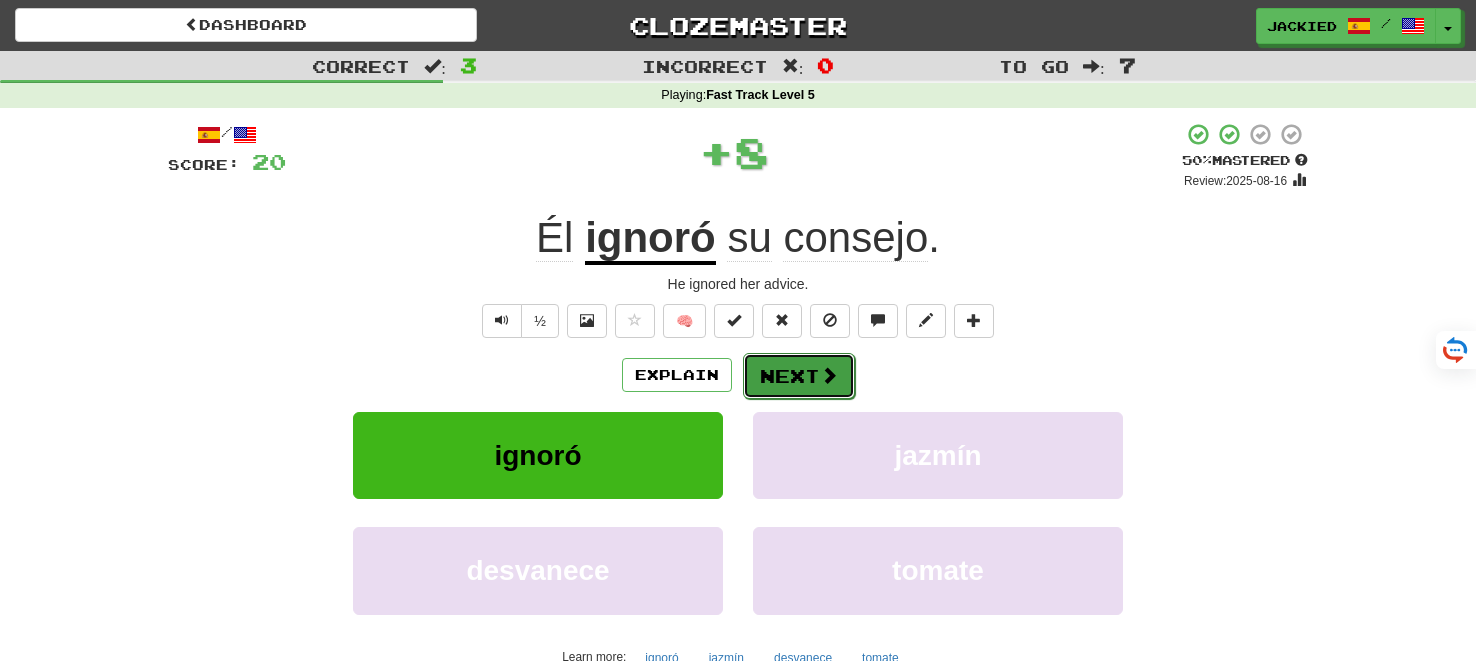 click on "Next" at bounding box center (799, 376) 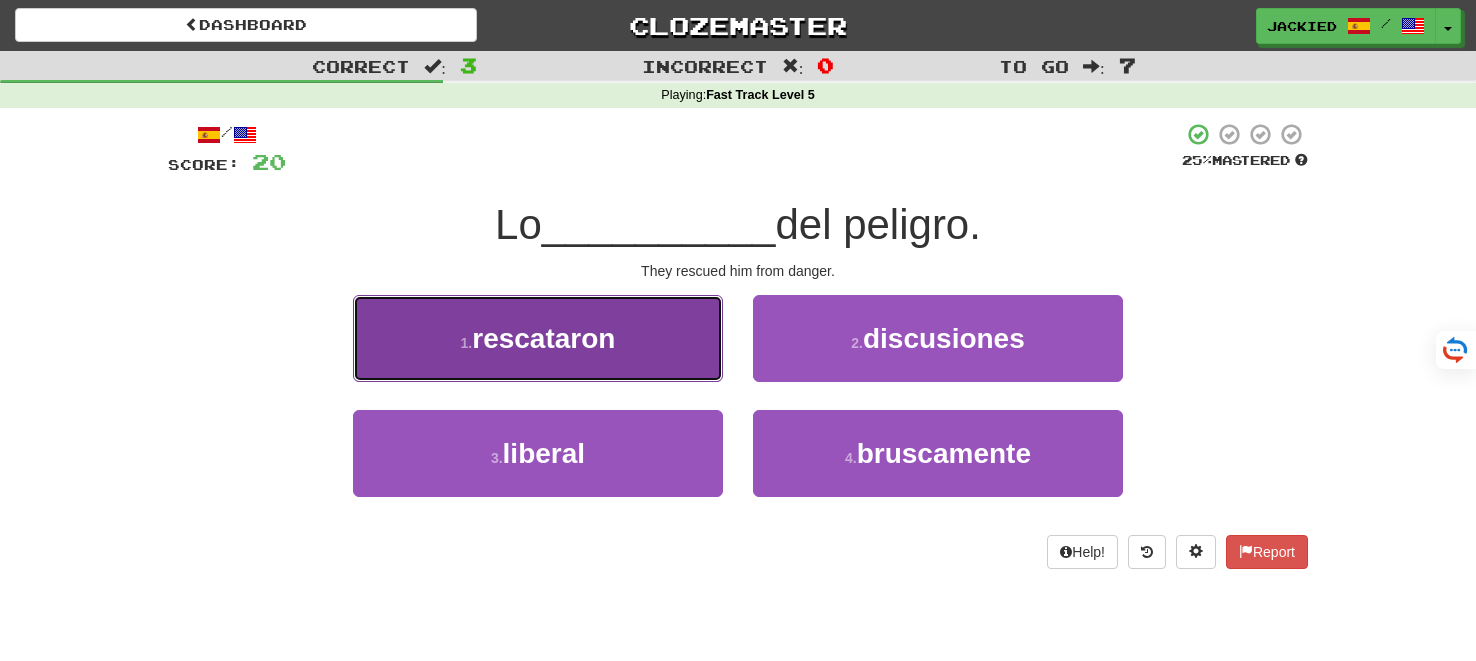 click on "1 .  rescataron" at bounding box center [538, 338] 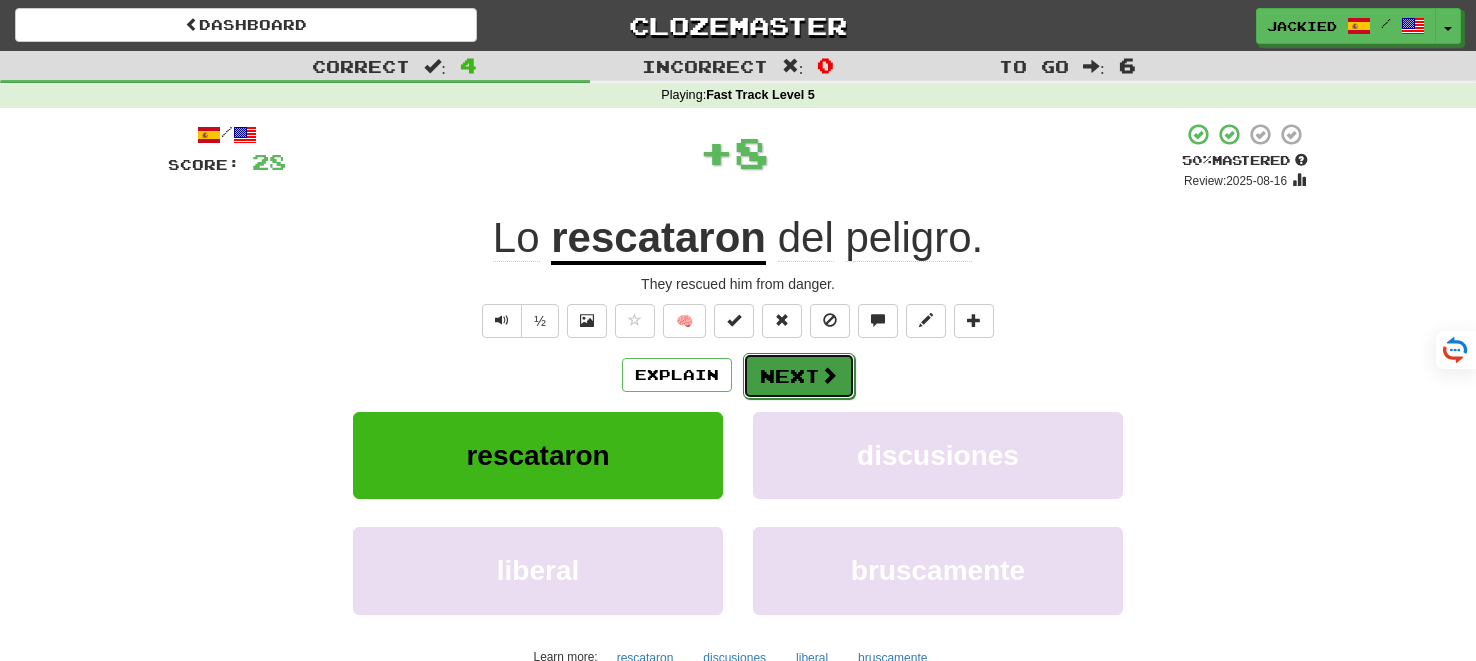 click on "Next" at bounding box center (799, 376) 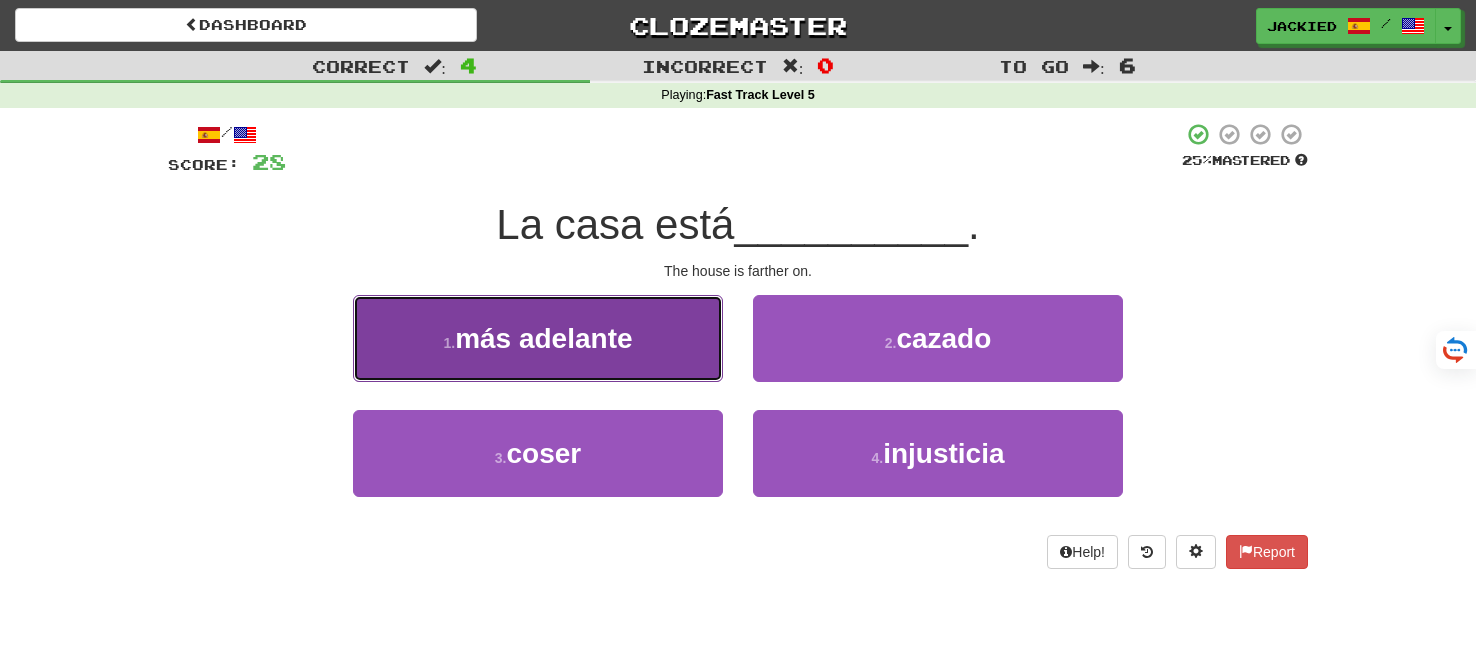 click on "más adelante" at bounding box center (543, 338) 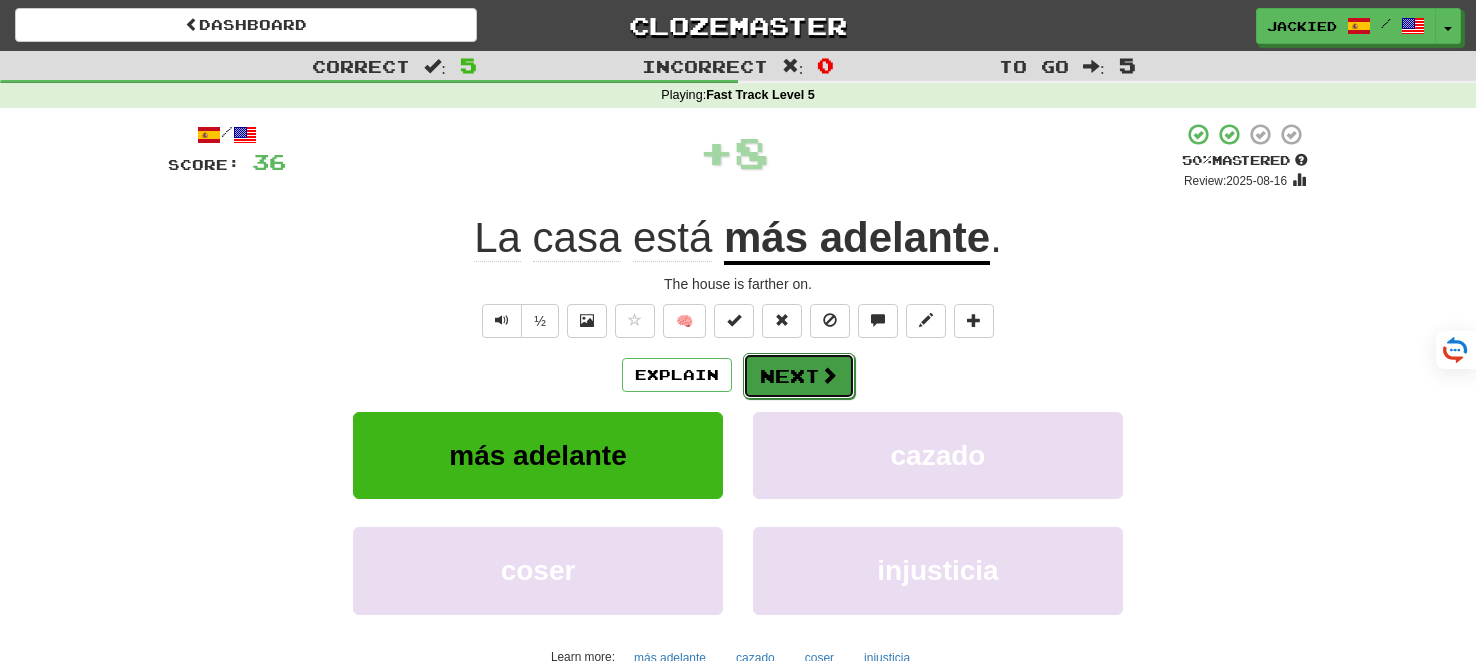 click on "Next" at bounding box center (799, 376) 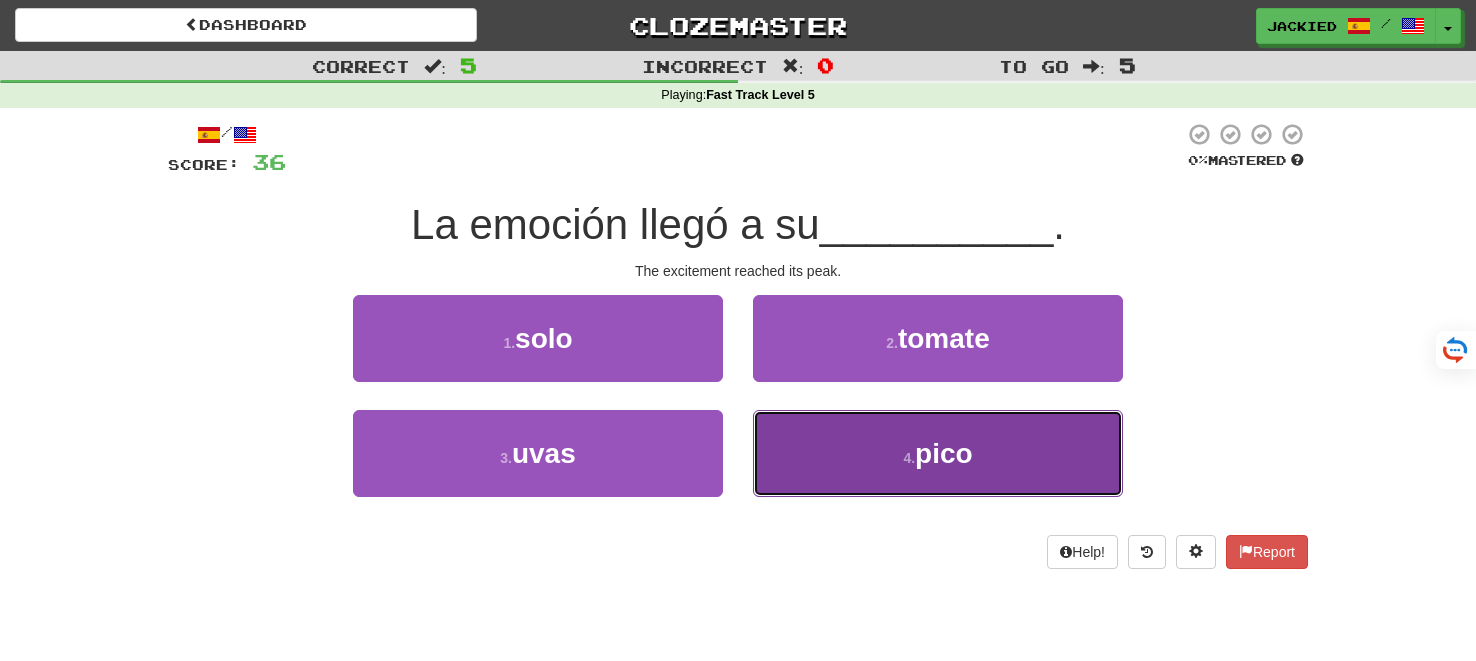 click on "4 .  pico" at bounding box center [938, 453] 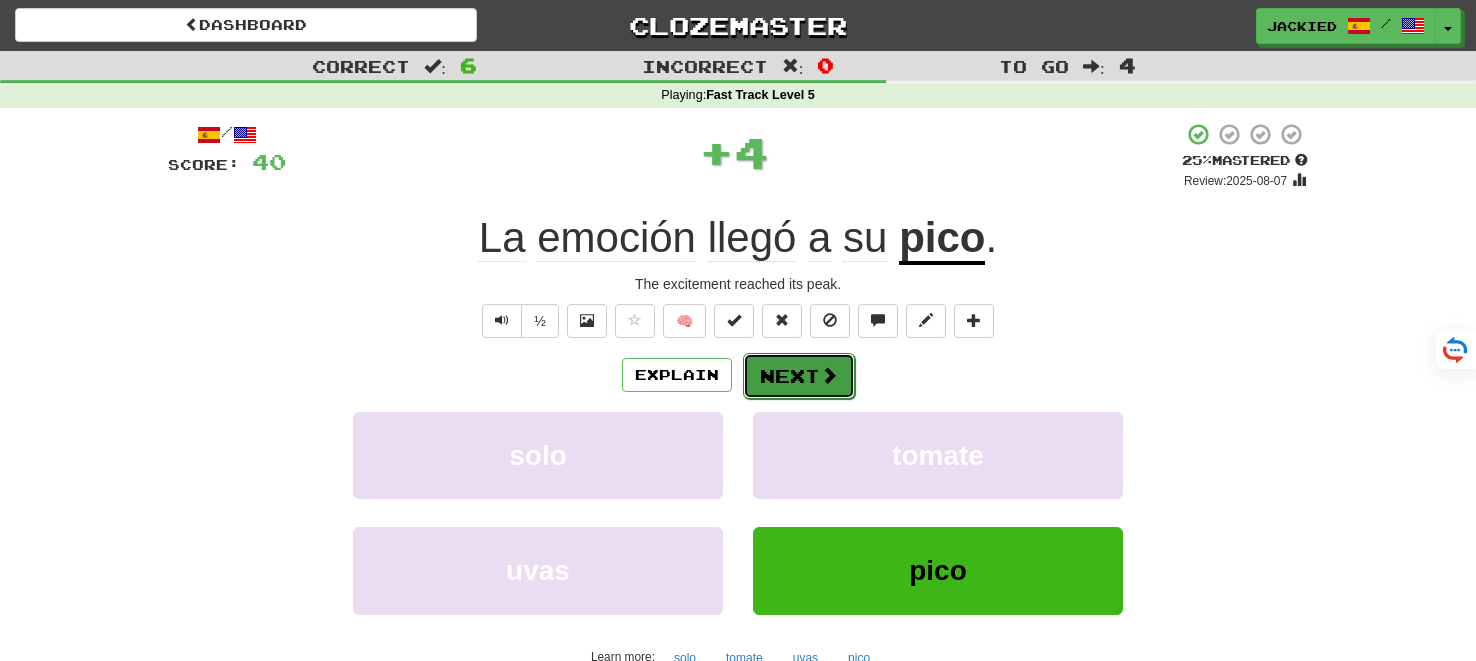 click on "Next" at bounding box center (799, 376) 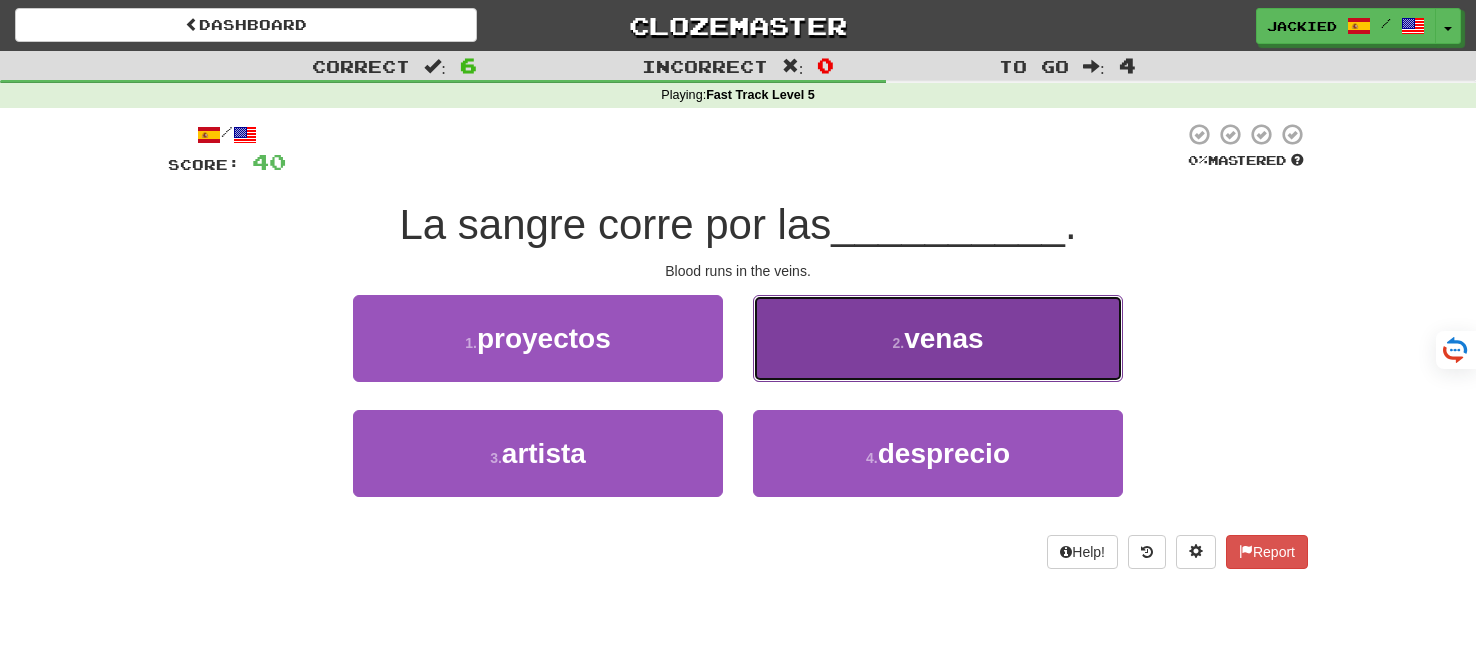 click on "2 .  venas" at bounding box center (938, 338) 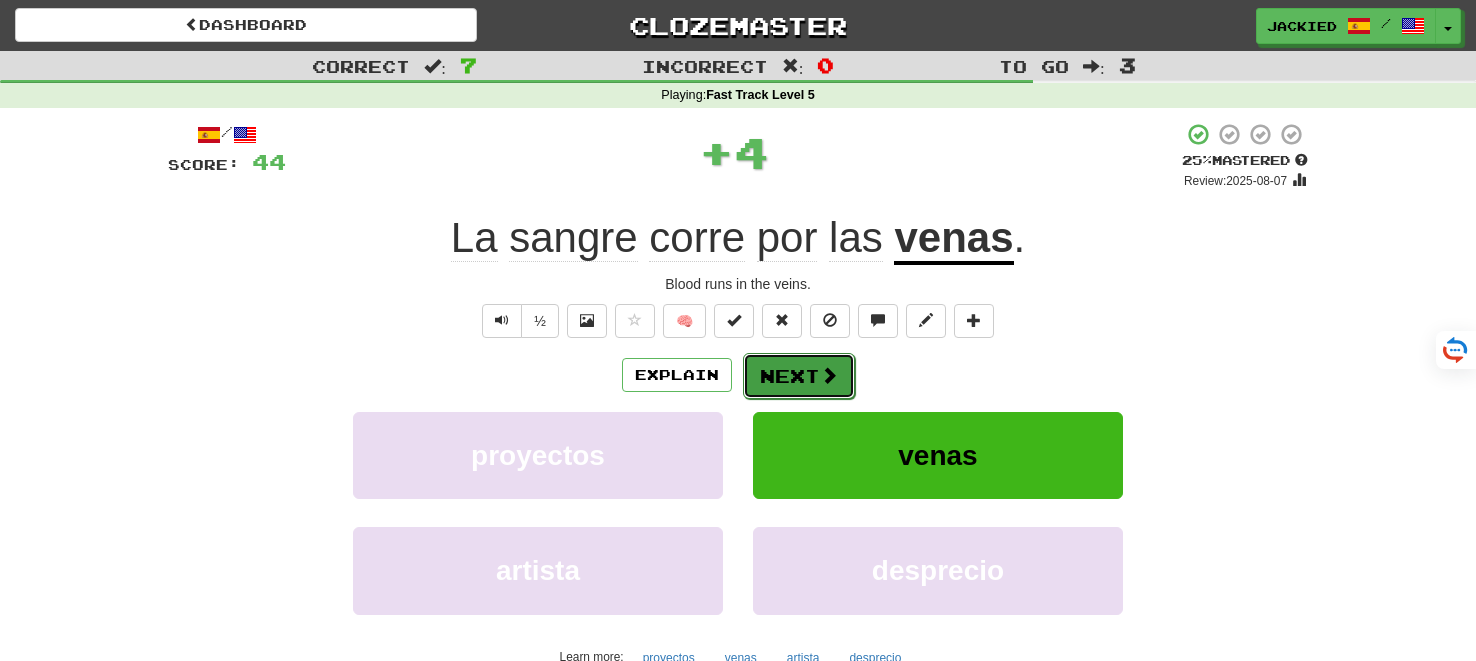 click on "Next" at bounding box center [799, 376] 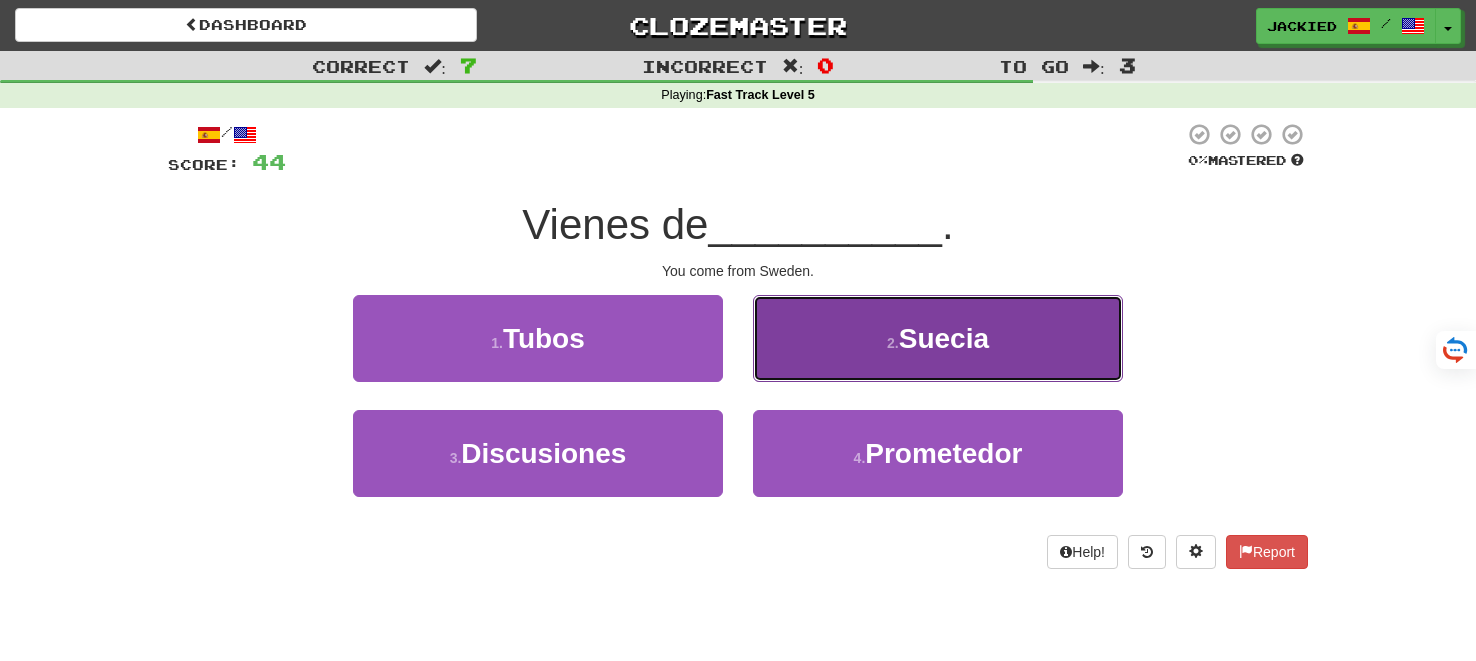 click on "Suecia" at bounding box center (944, 338) 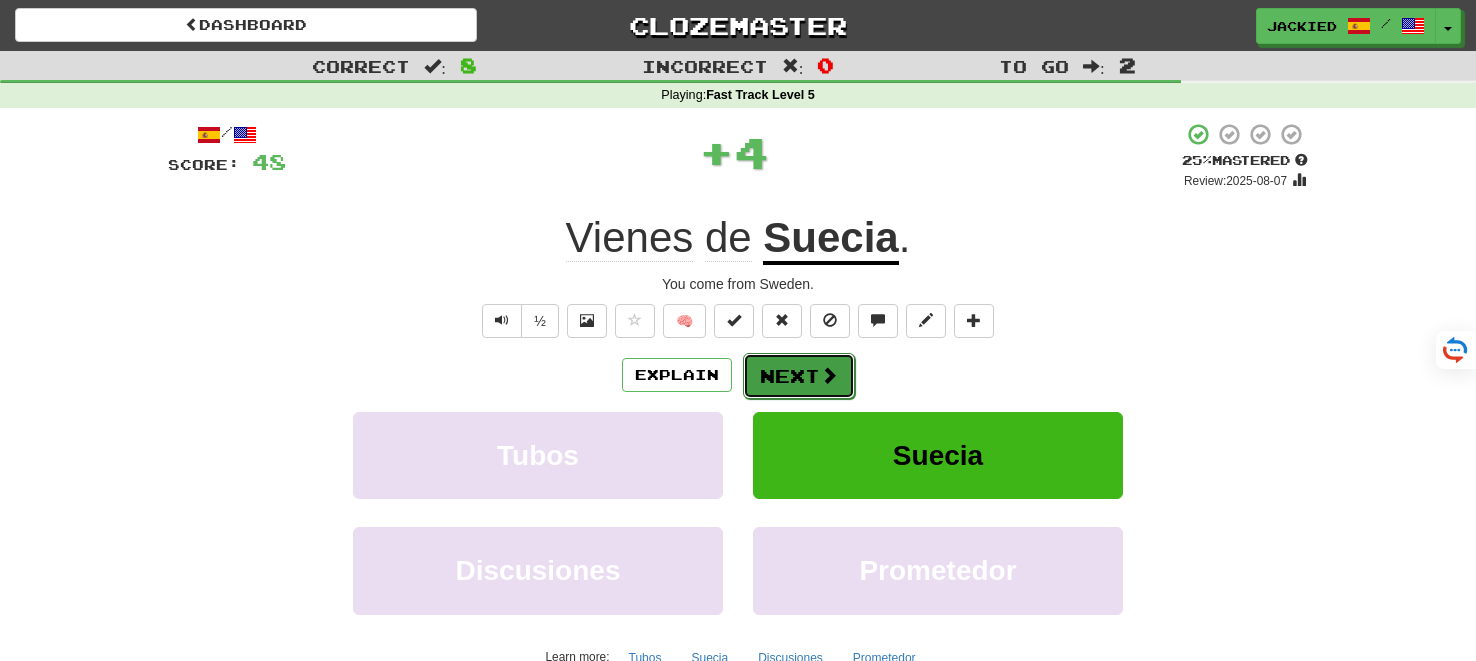 click on "Next" at bounding box center (799, 376) 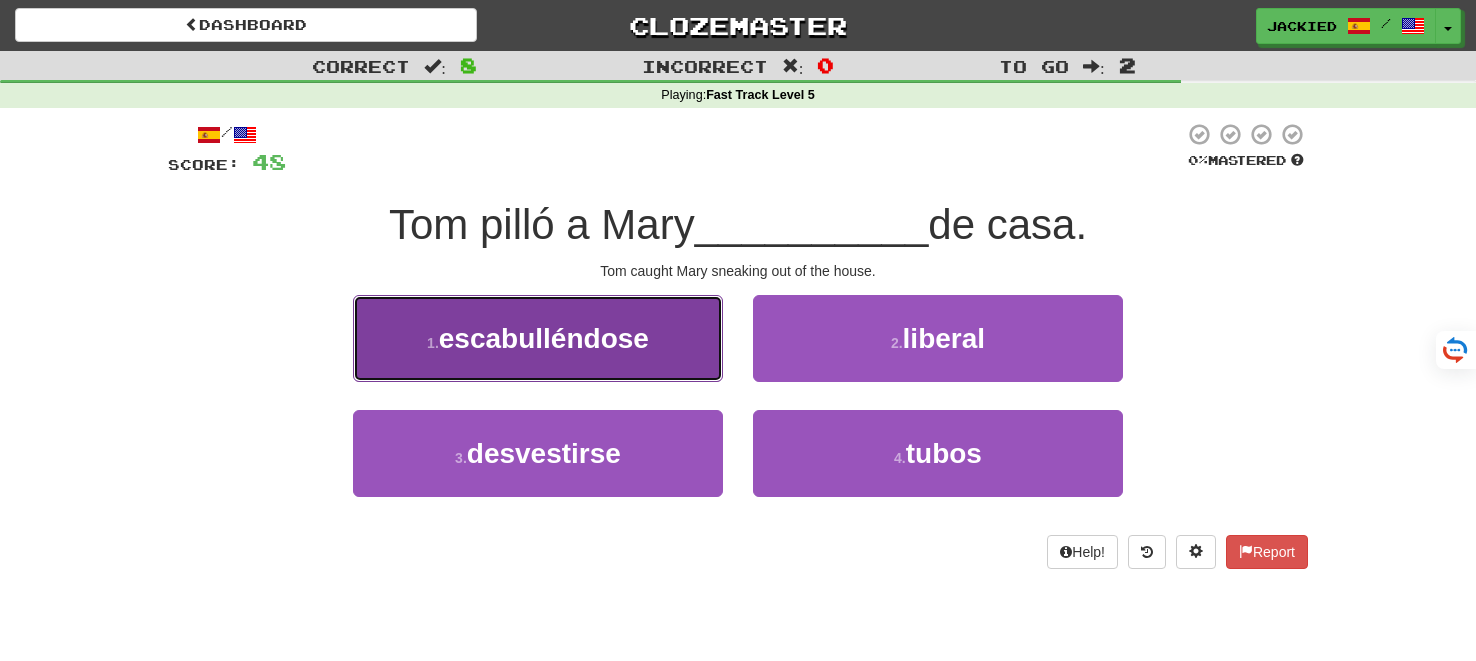 click on "1 .  escabulléndose" at bounding box center (538, 338) 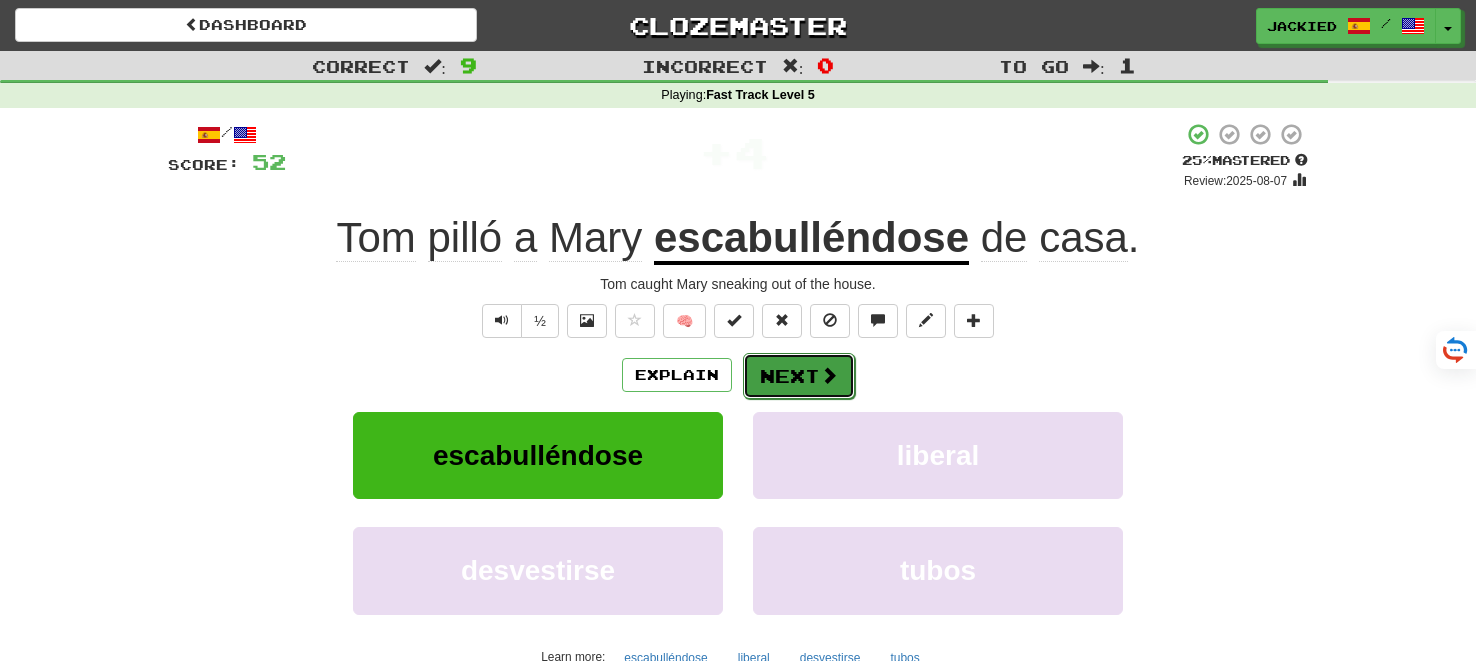 click on "Next" at bounding box center [799, 376] 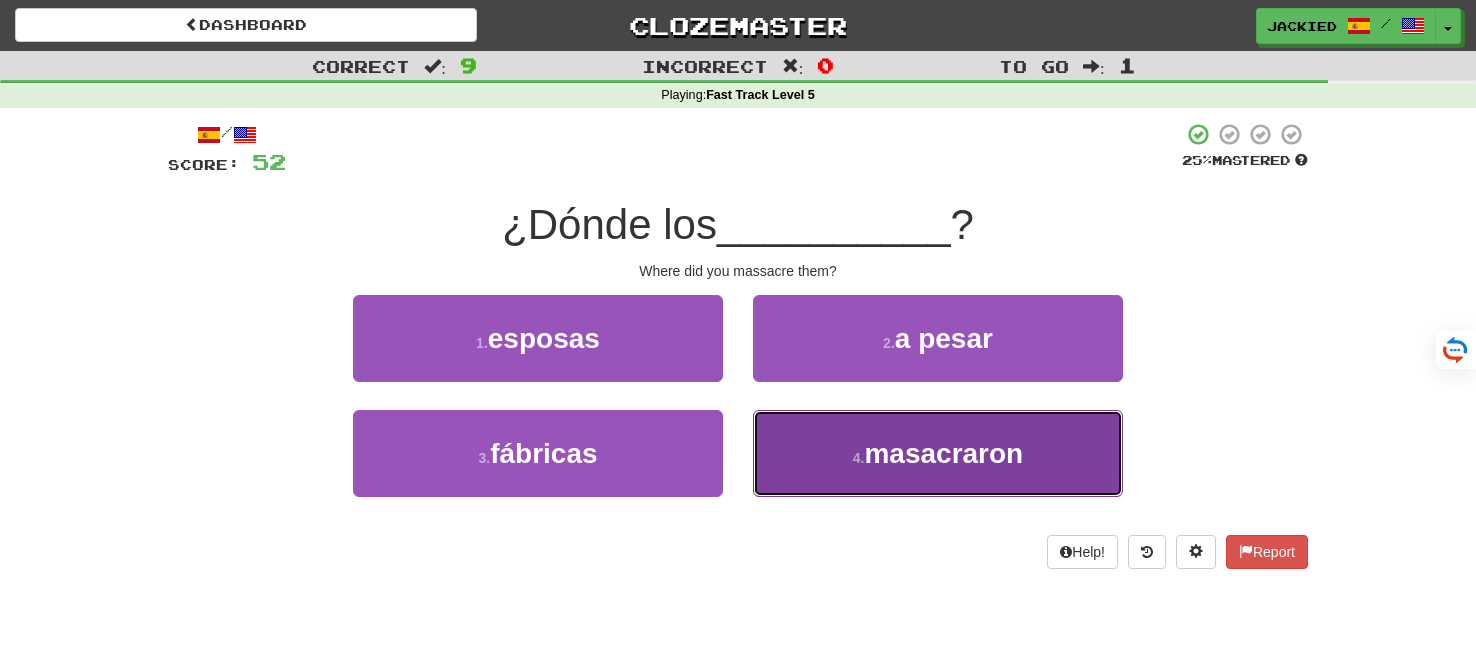 click on "masacraron" at bounding box center (943, 453) 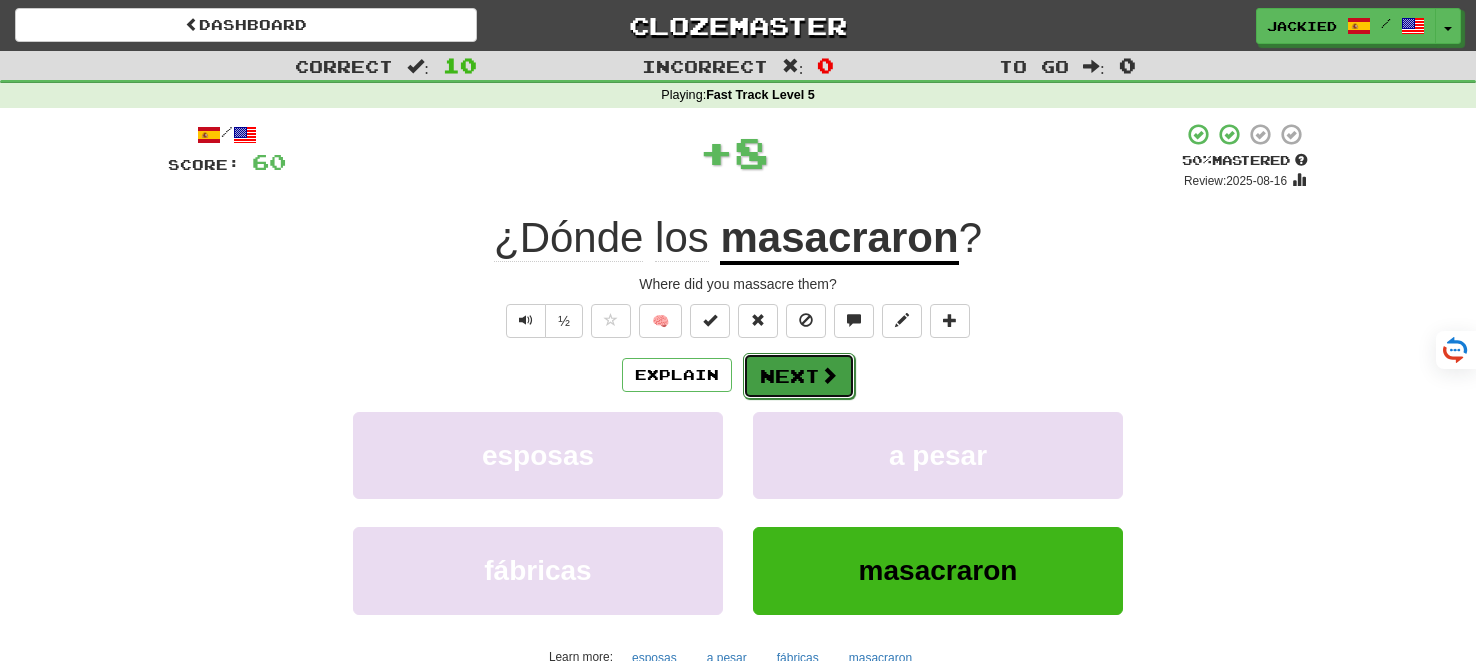 click on "Next" at bounding box center [799, 376] 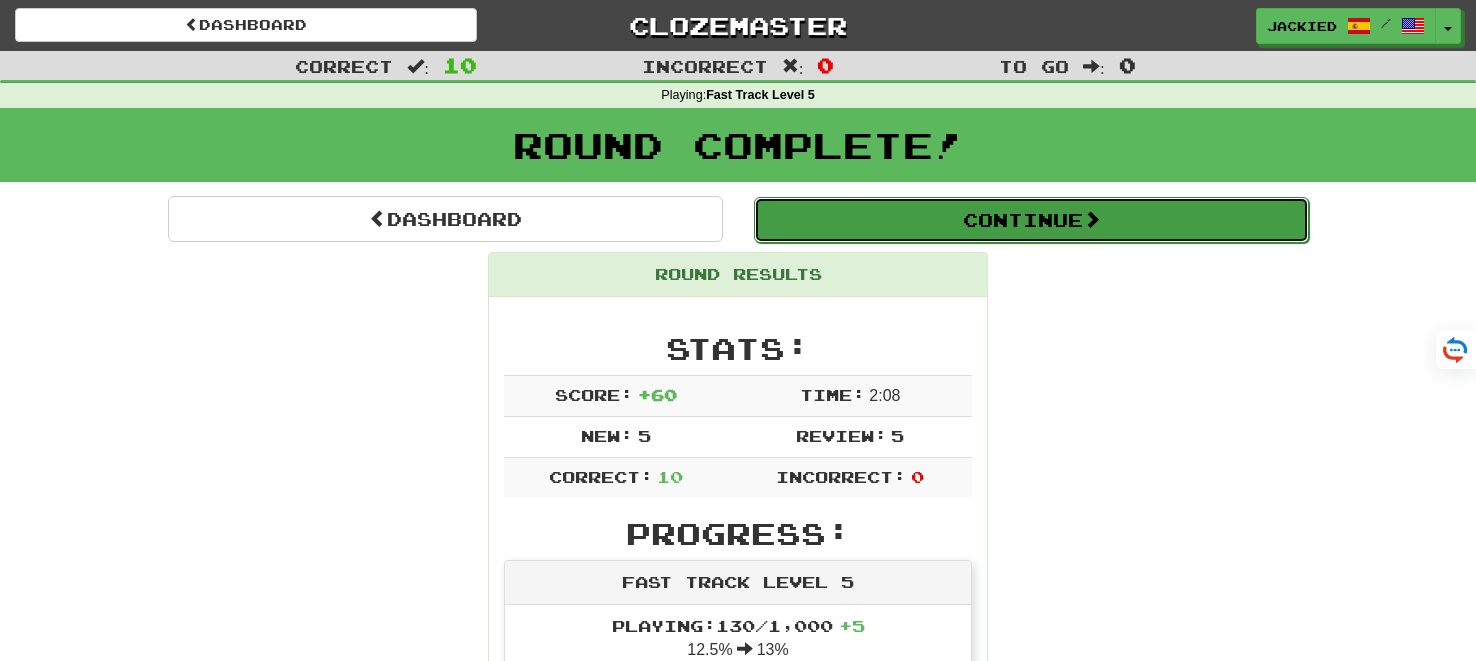 click on "Continue" at bounding box center (1031, 220) 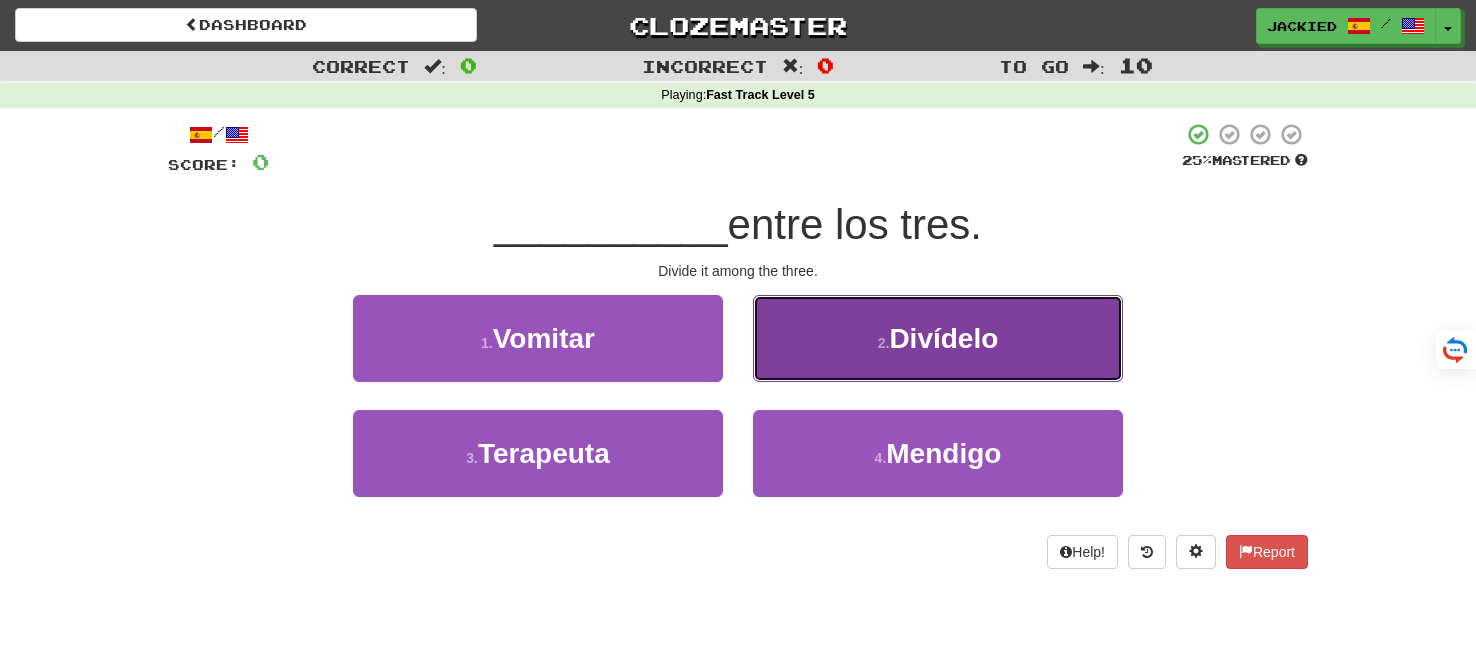 click on "2 .  Divídelo" at bounding box center [938, 338] 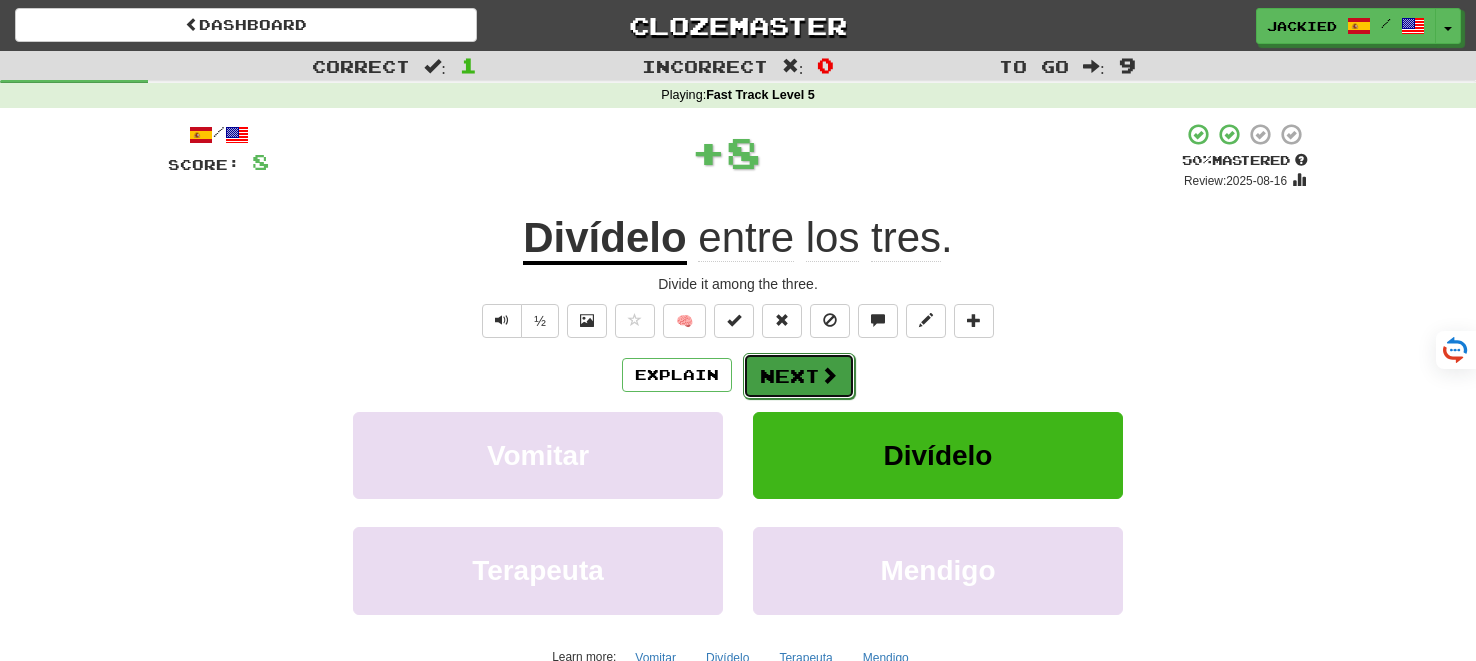 click on "Next" at bounding box center (799, 376) 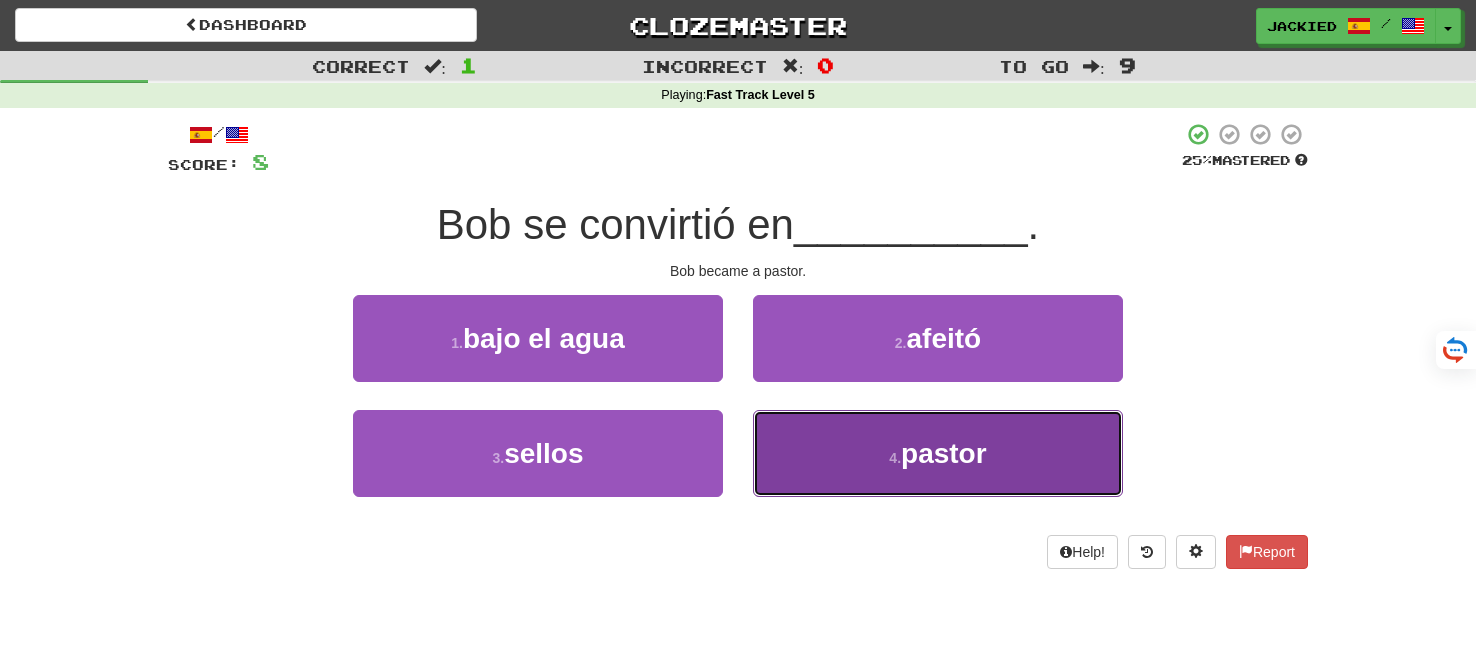 click on "4 .  pastor" at bounding box center [938, 453] 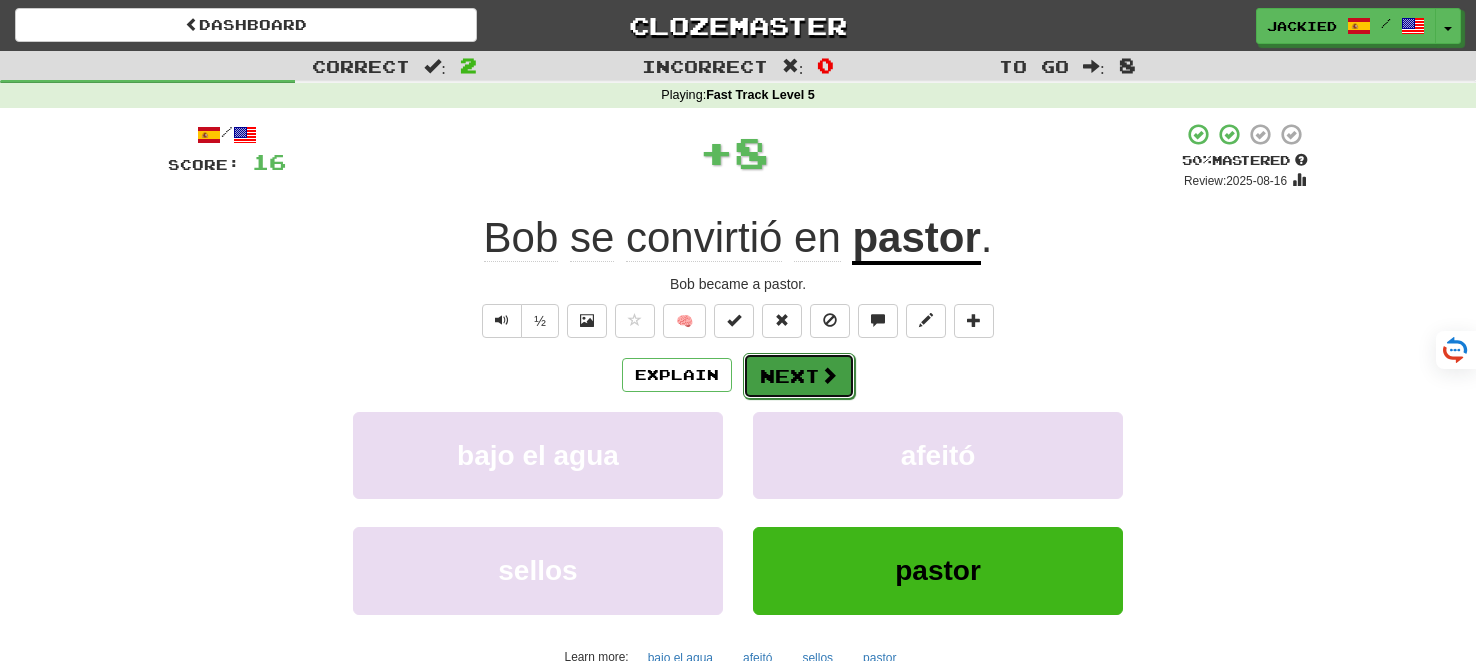 click on "Next" at bounding box center (799, 376) 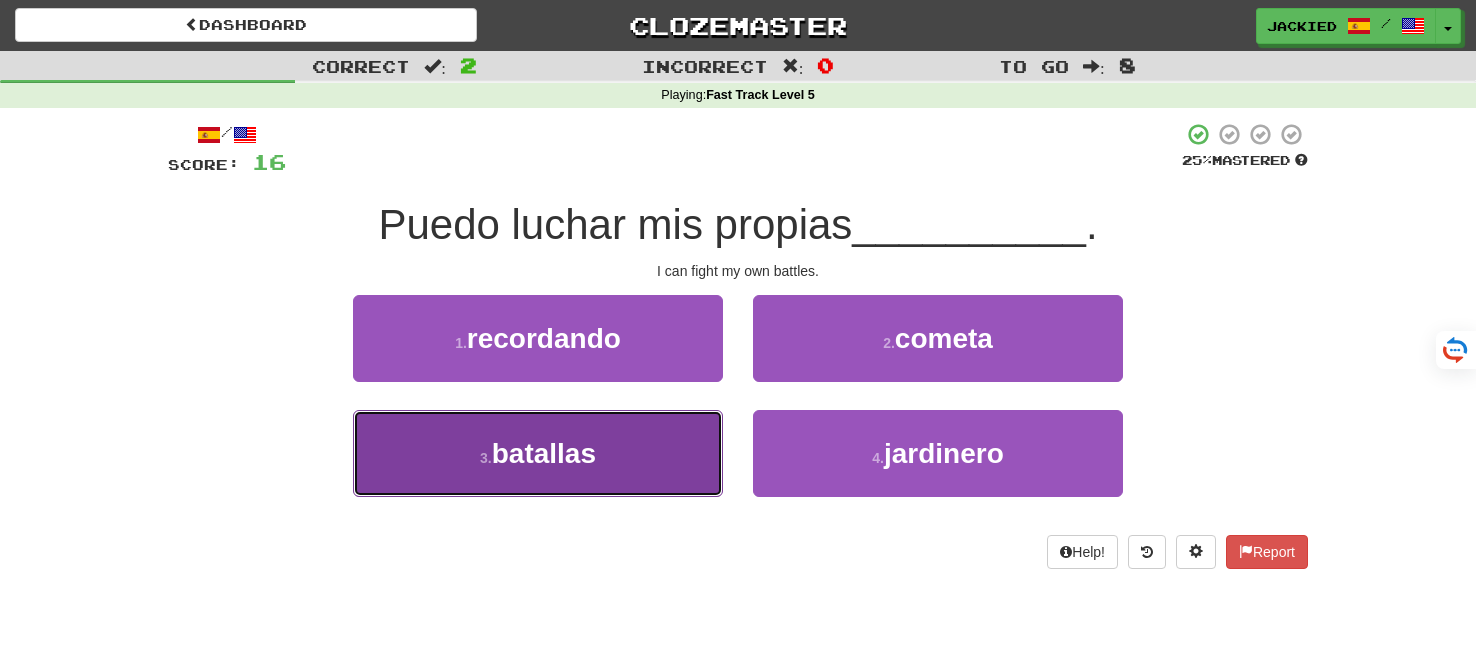 click on "3 .  batallas" at bounding box center (538, 453) 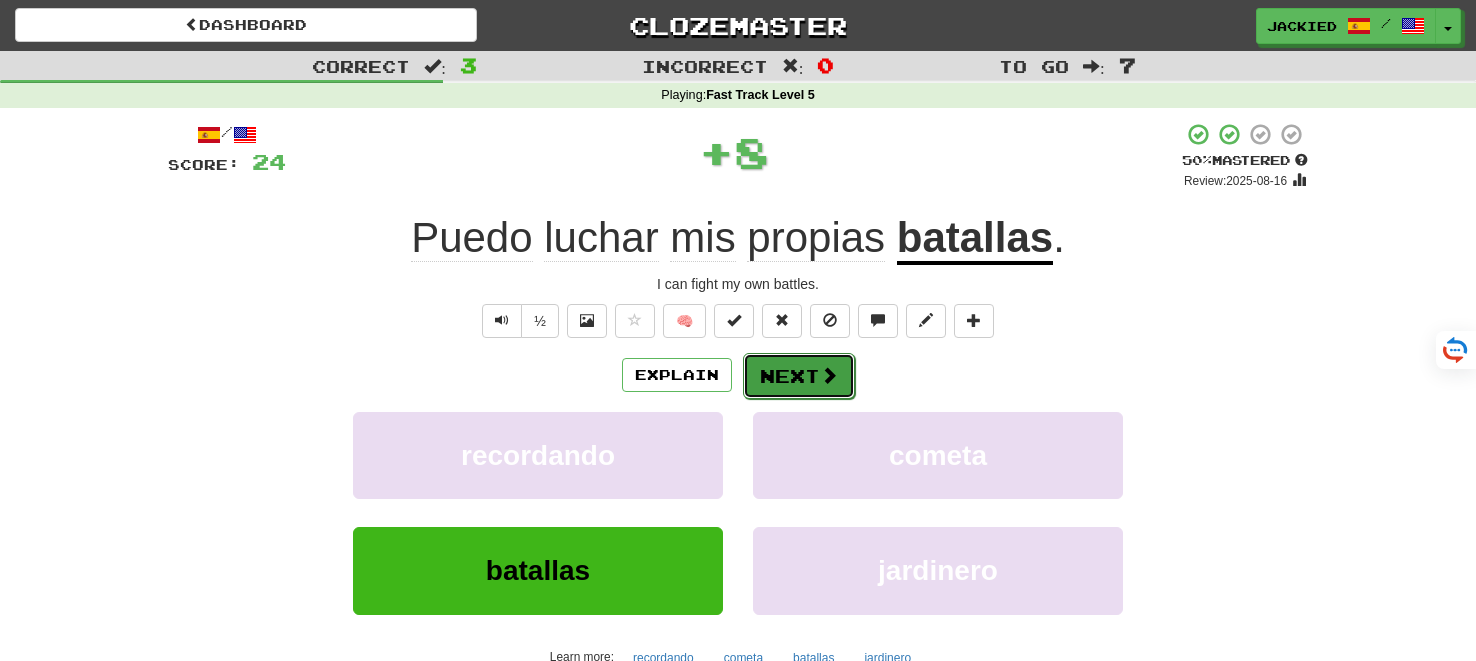 click on "Next" at bounding box center (799, 376) 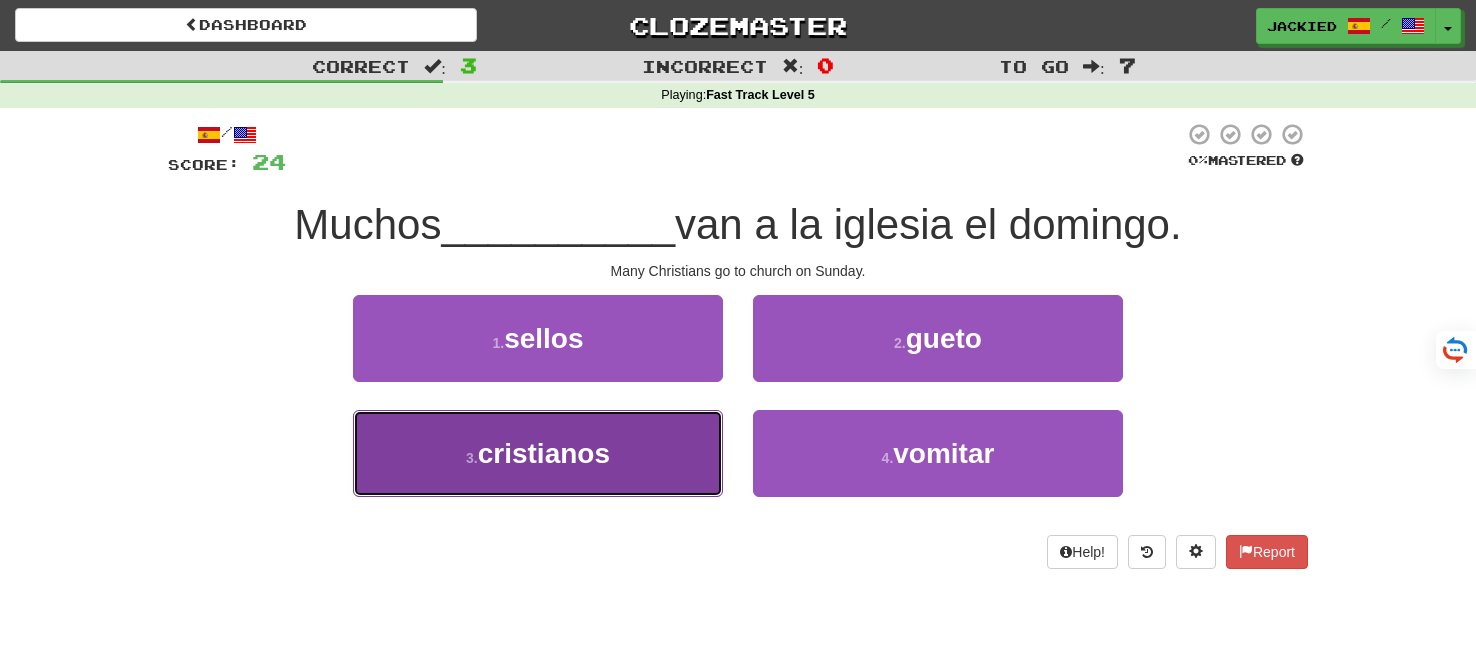 click on "3 .  cristianos" at bounding box center [538, 453] 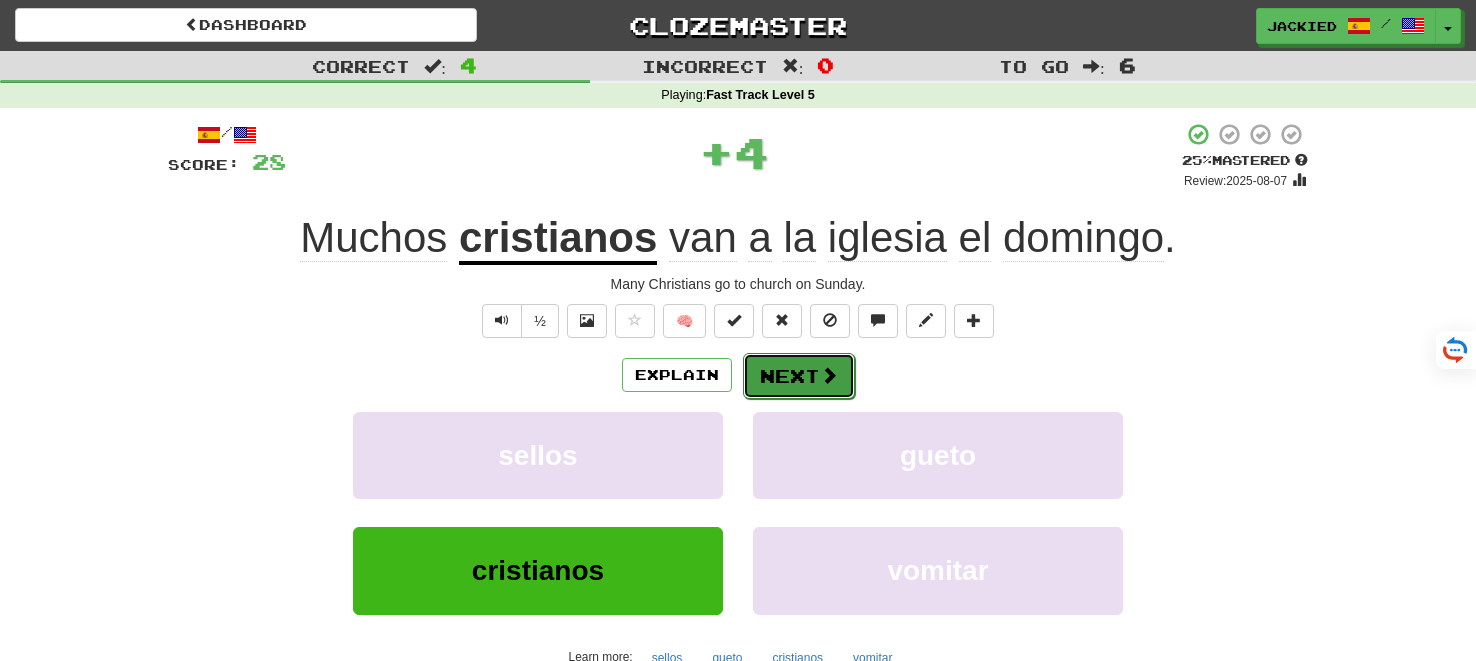 click on "Next" at bounding box center (799, 376) 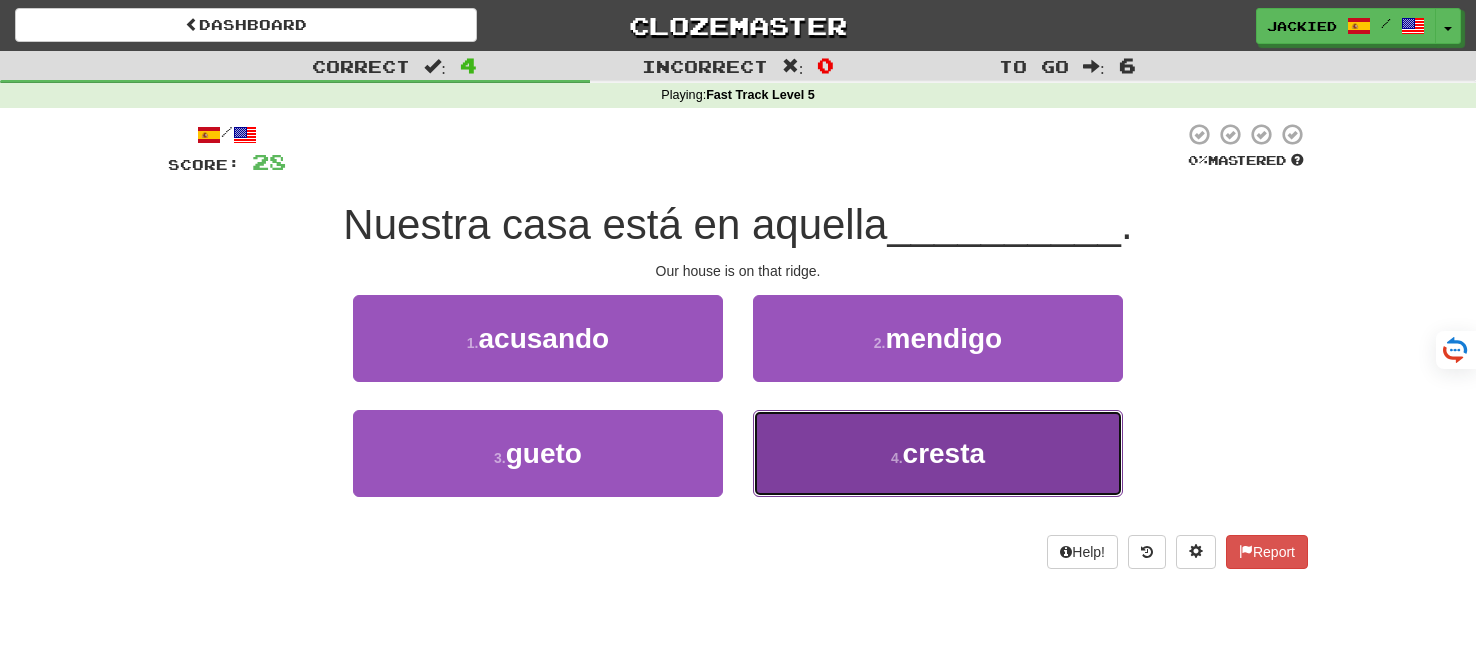 click on "4 .  cresta" at bounding box center [938, 453] 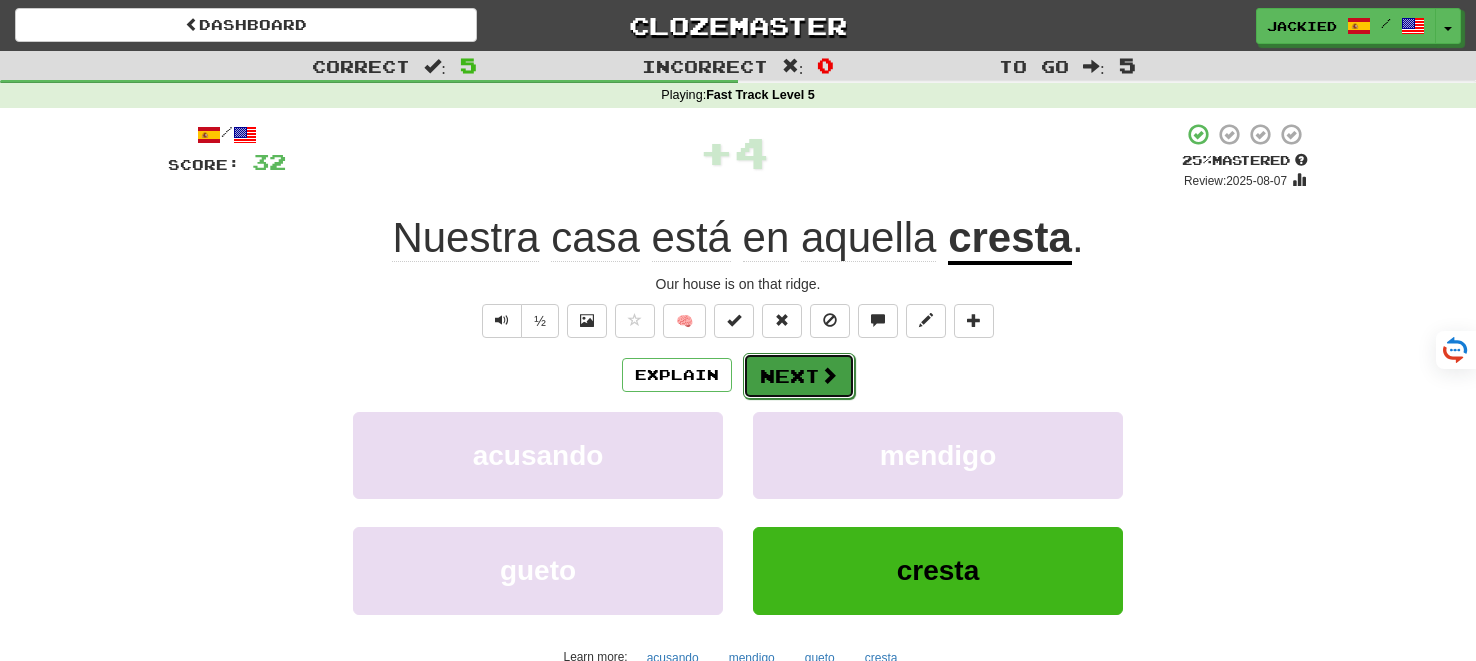 click on "Next" at bounding box center [799, 376] 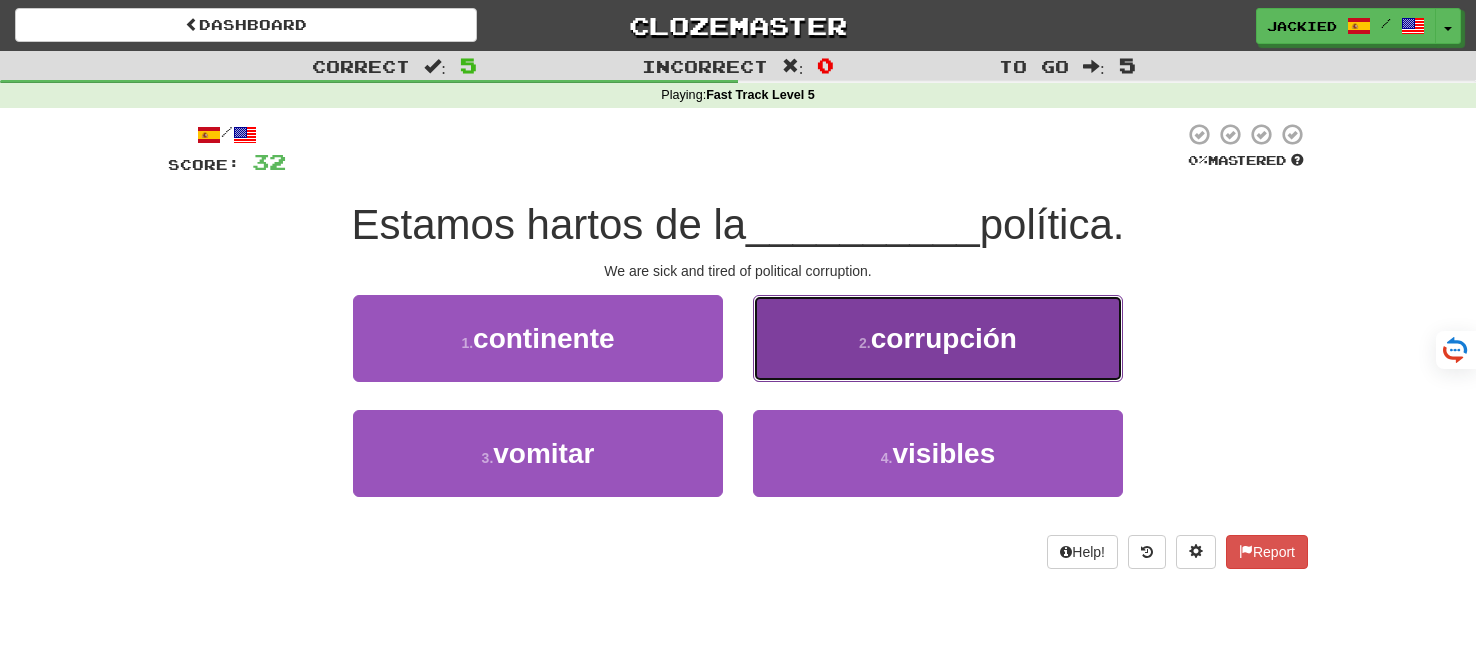 click on "2 .  corrupción" at bounding box center [938, 338] 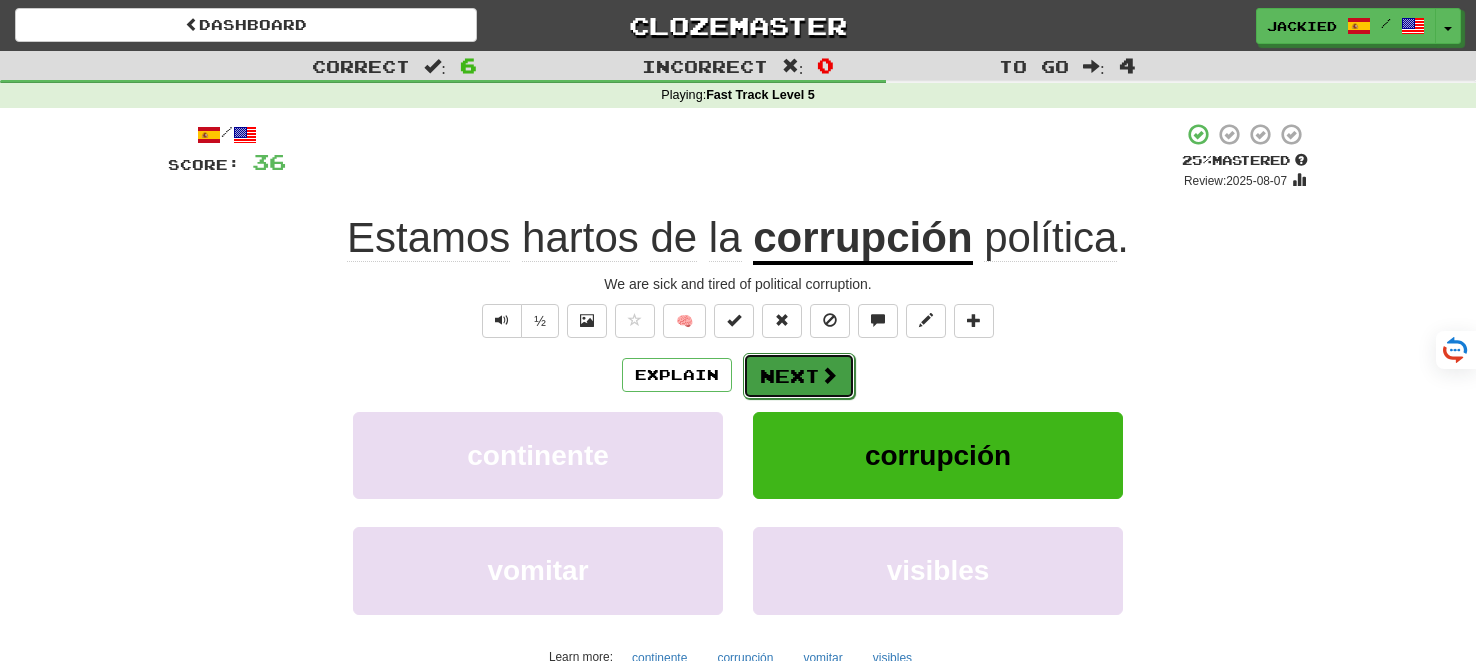 click on "Next" at bounding box center [799, 376] 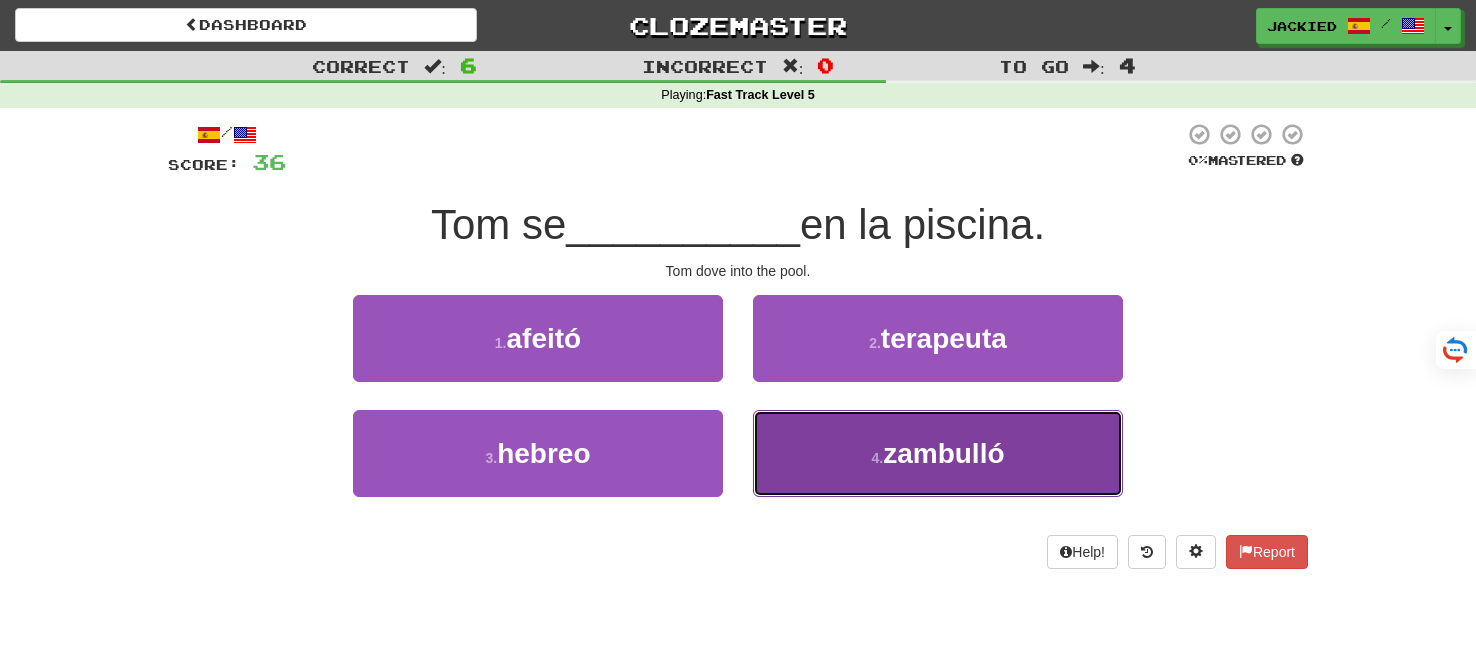 click on "4 .  zambulló" at bounding box center [938, 453] 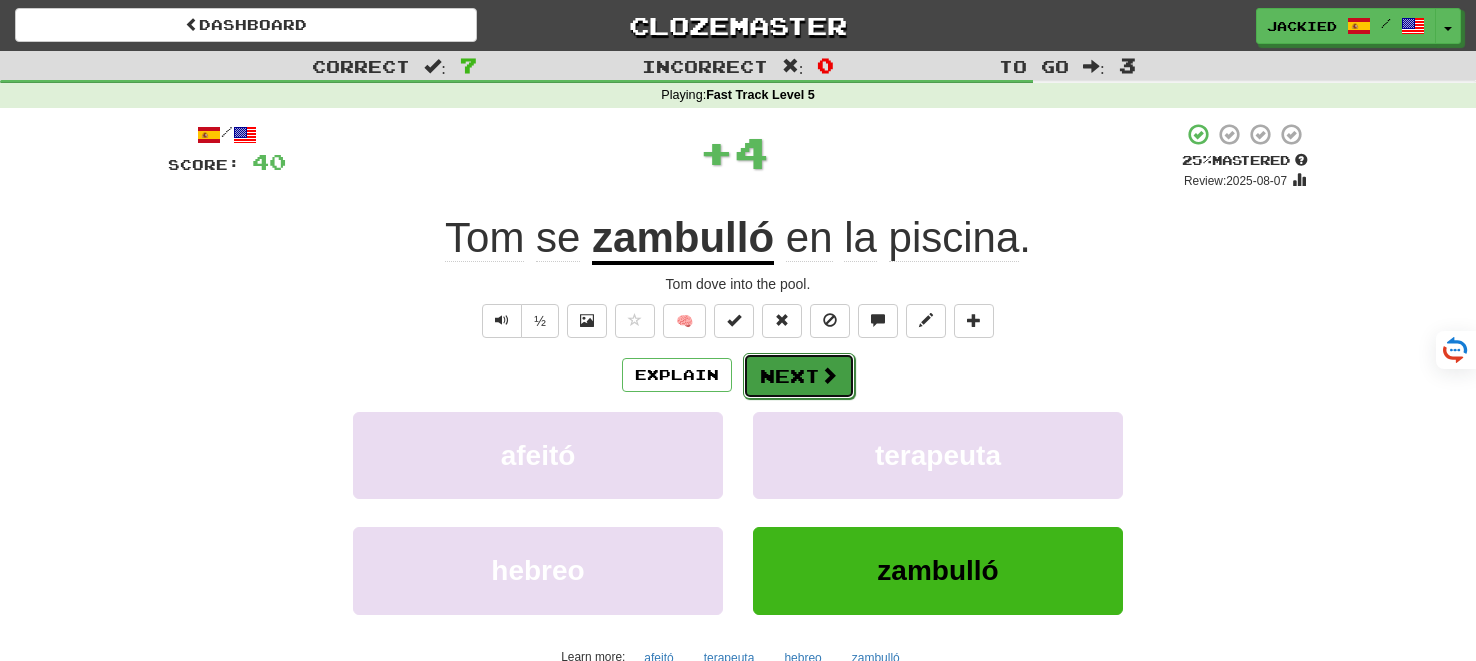 click on "Next" at bounding box center (799, 376) 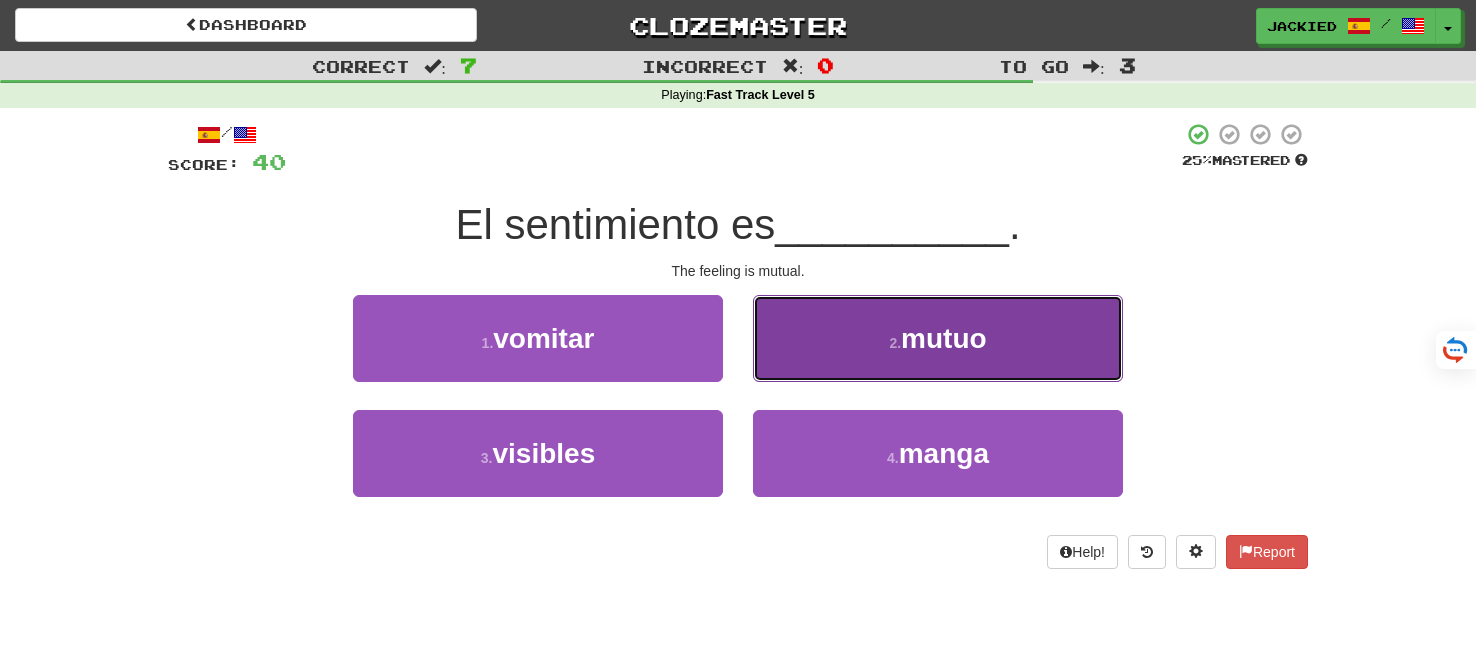 click on "2 .  mutuo" at bounding box center (938, 338) 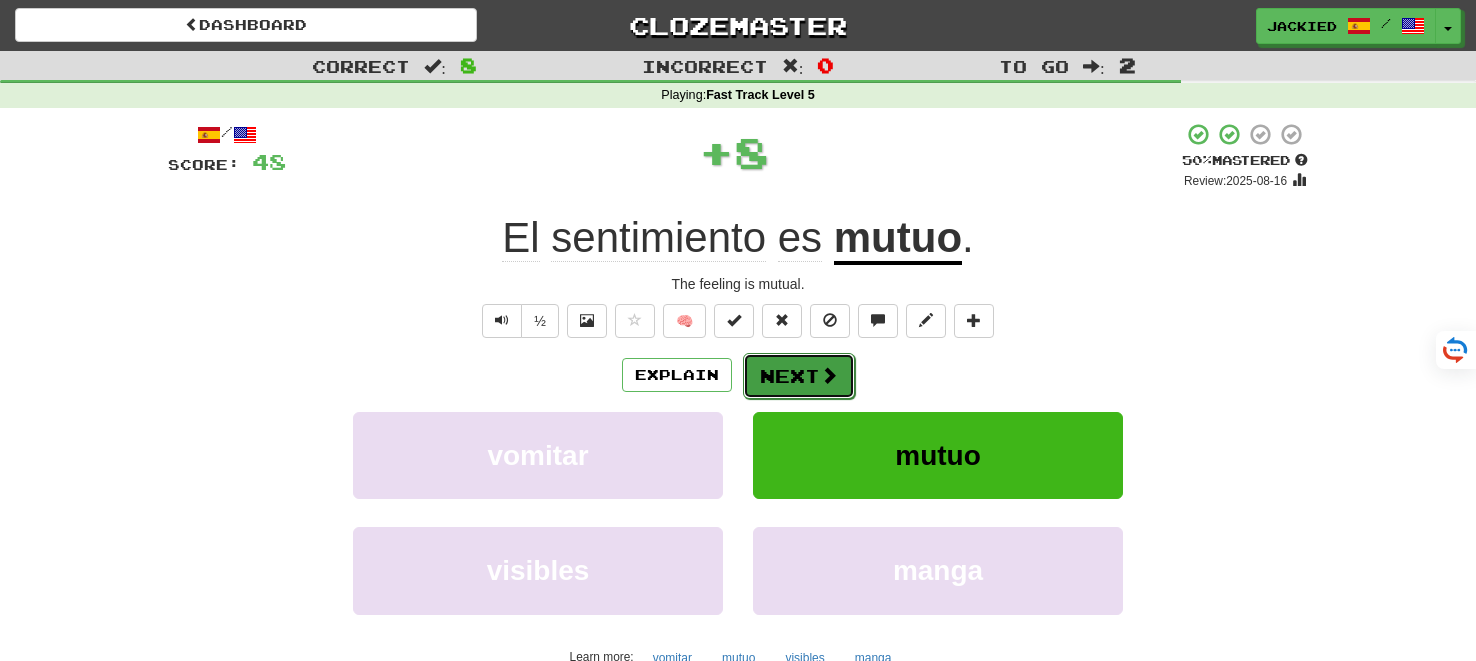 click on "Next" at bounding box center (799, 376) 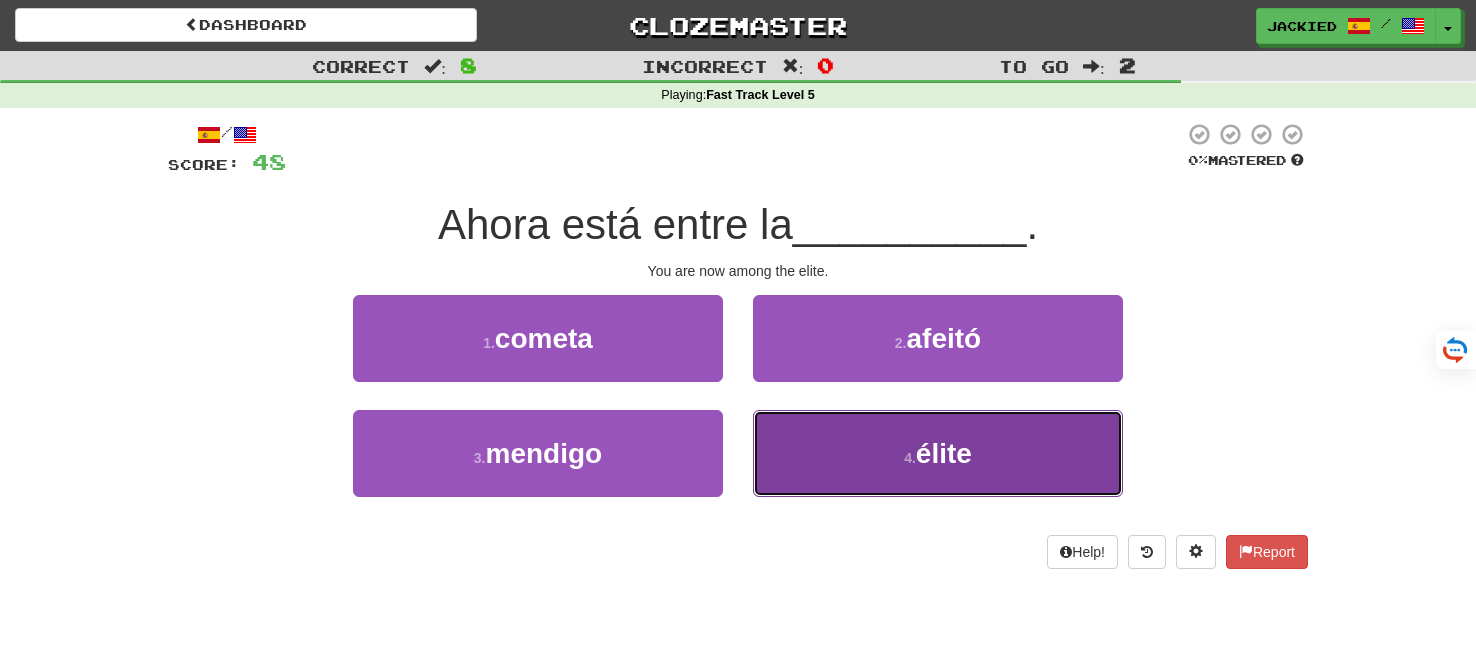 click on "4 .  élite" at bounding box center [938, 453] 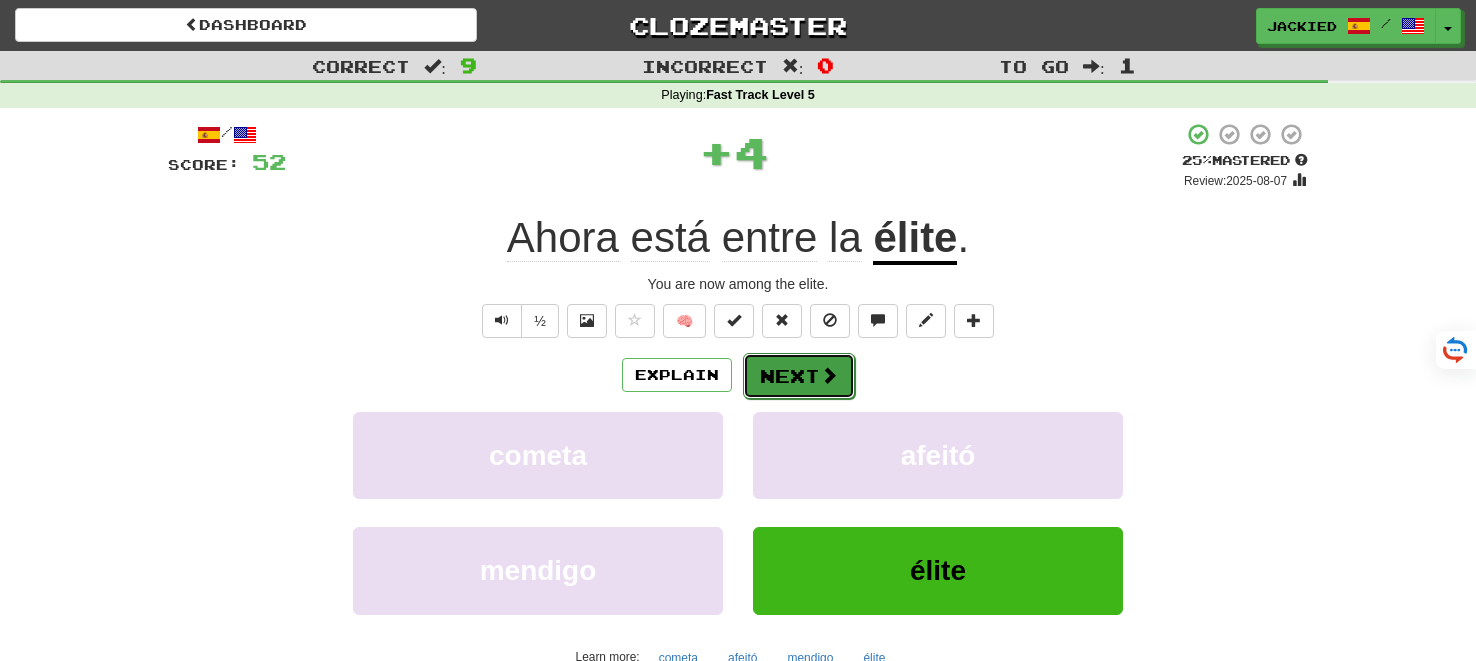 click on "Next" at bounding box center (799, 376) 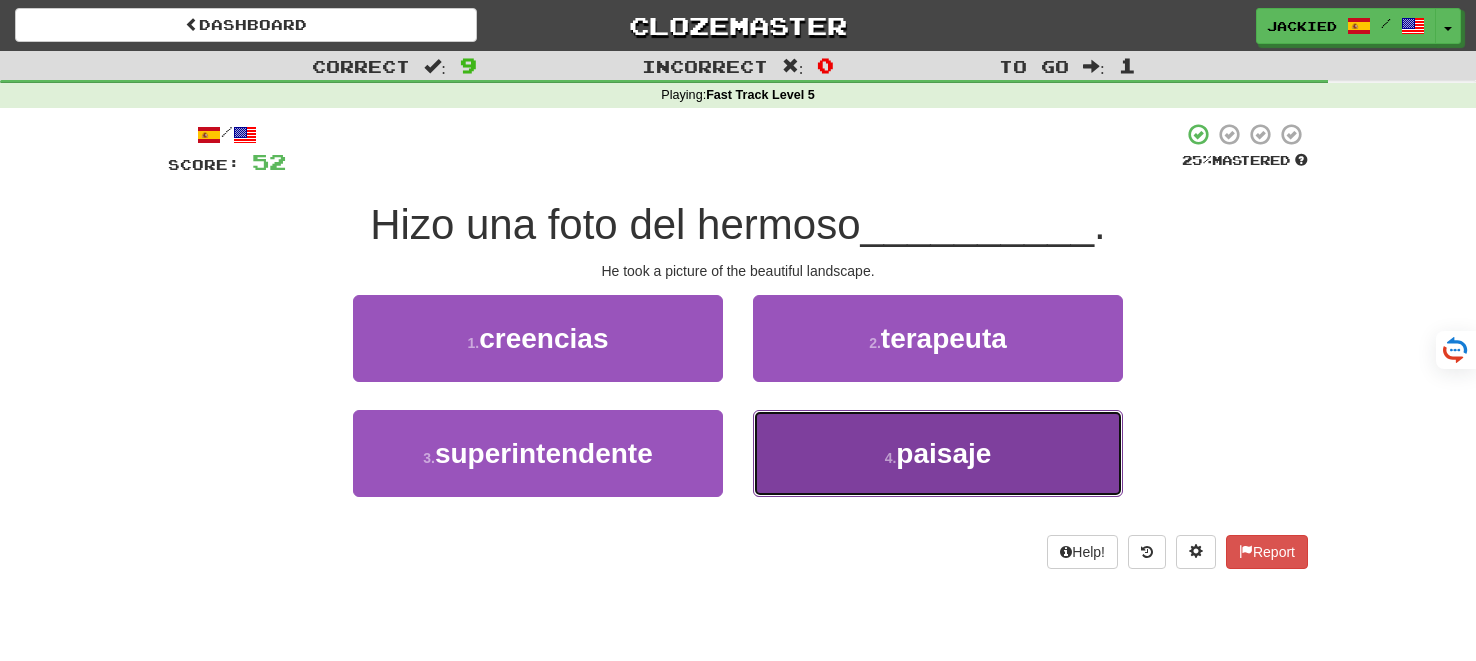 click on "paisaje" at bounding box center [943, 453] 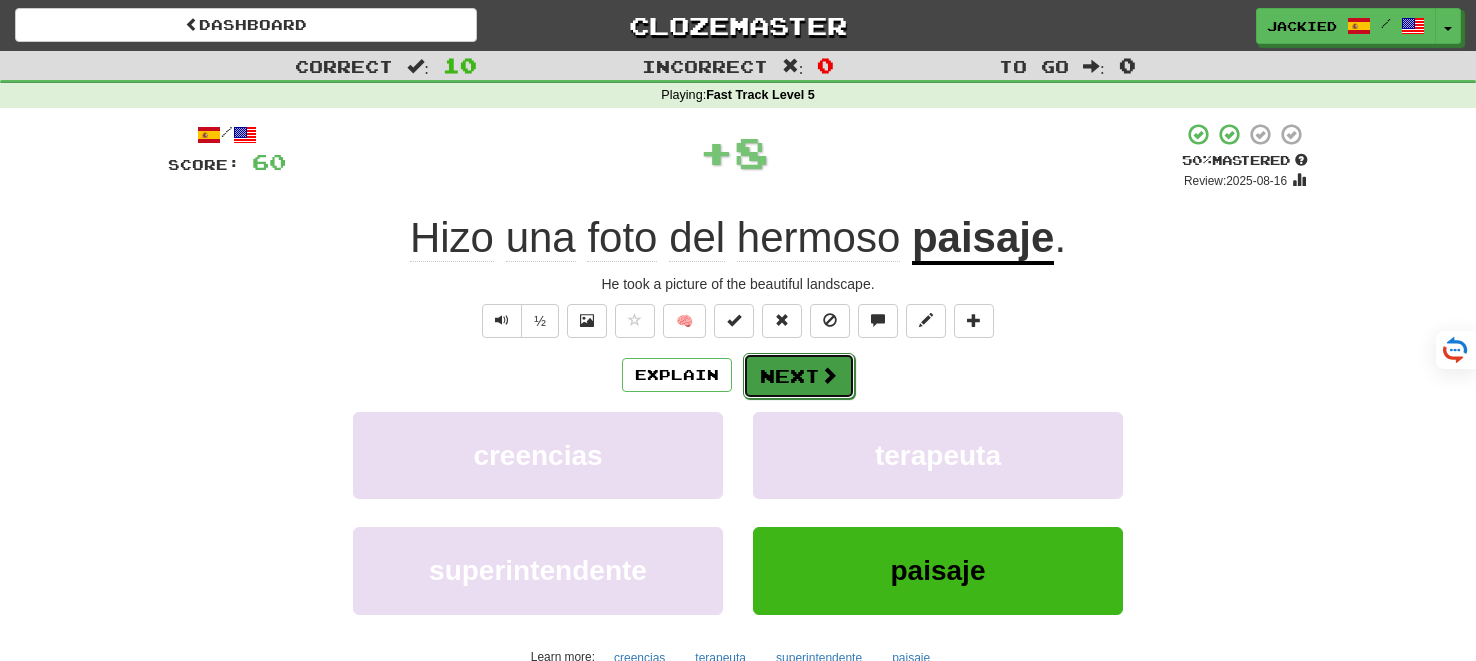 click on "Next" at bounding box center [799, 376] 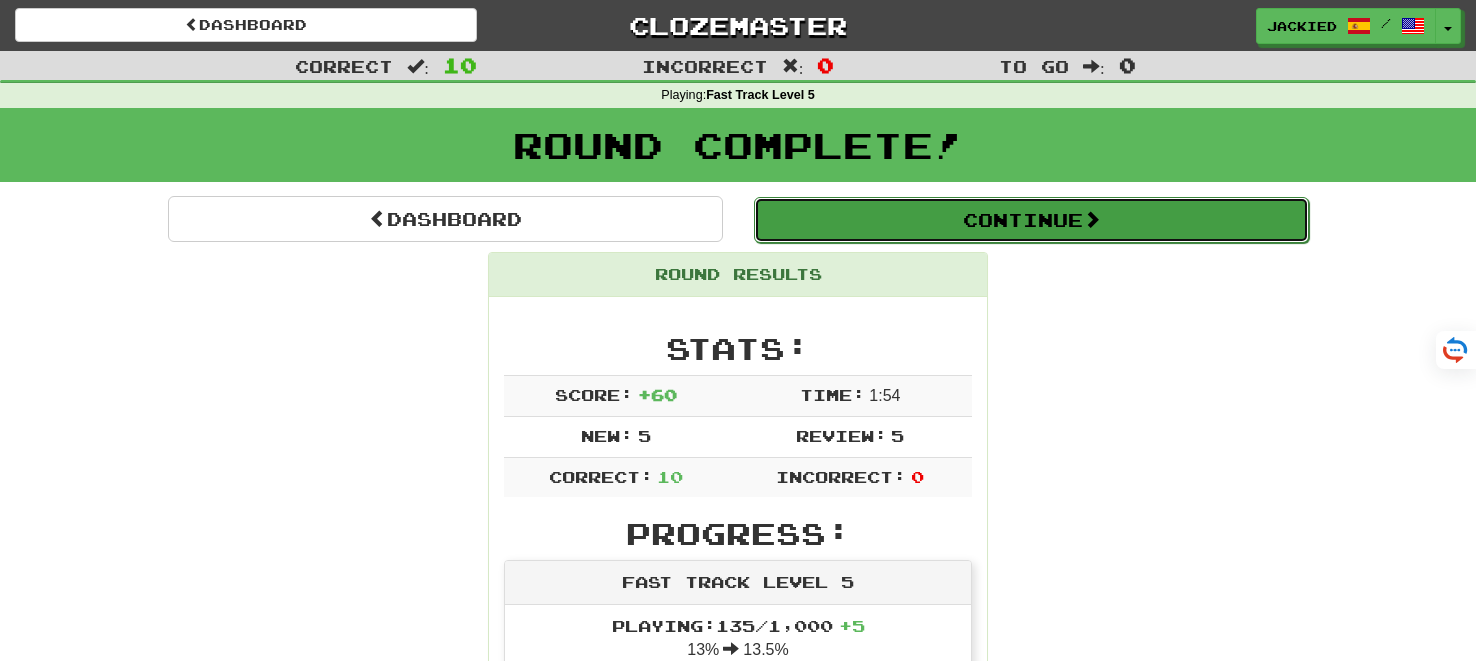 click on "Continue" at bounding box center [1031, 220] 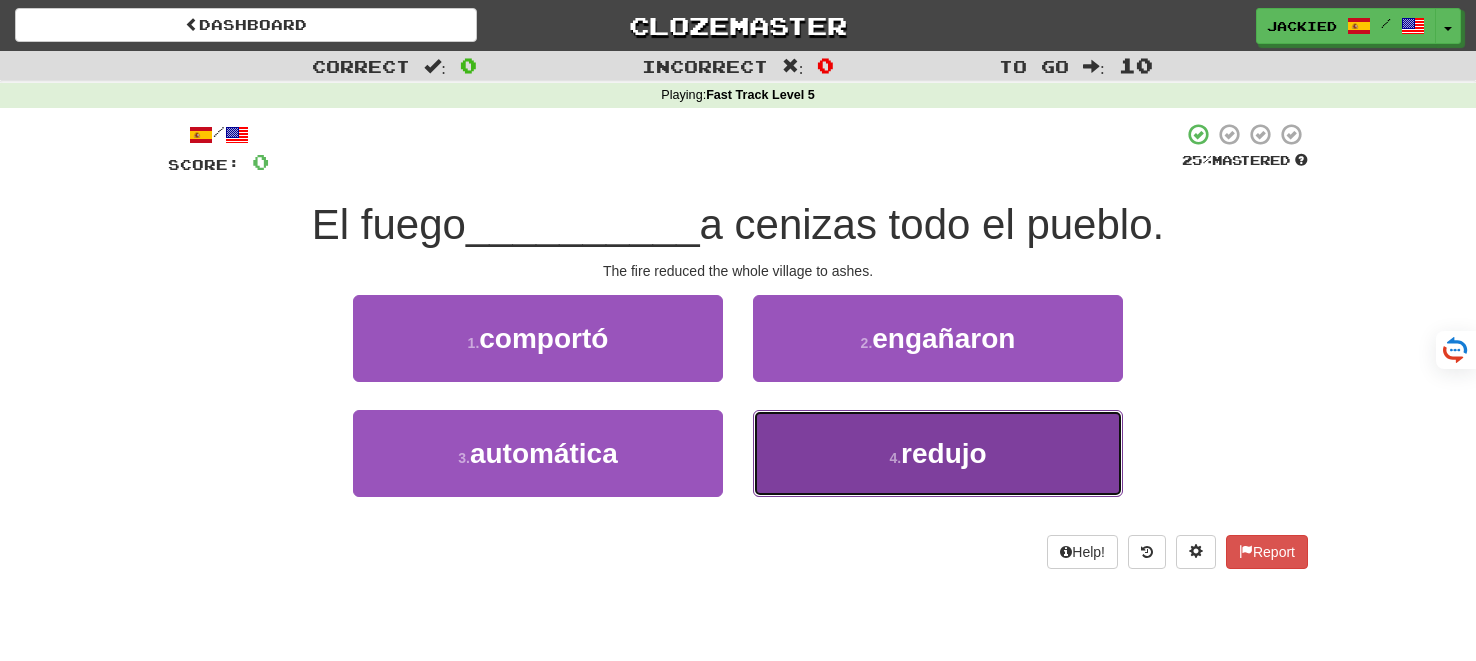 click on "4 .  redujo" at bounding box center (938, 453) 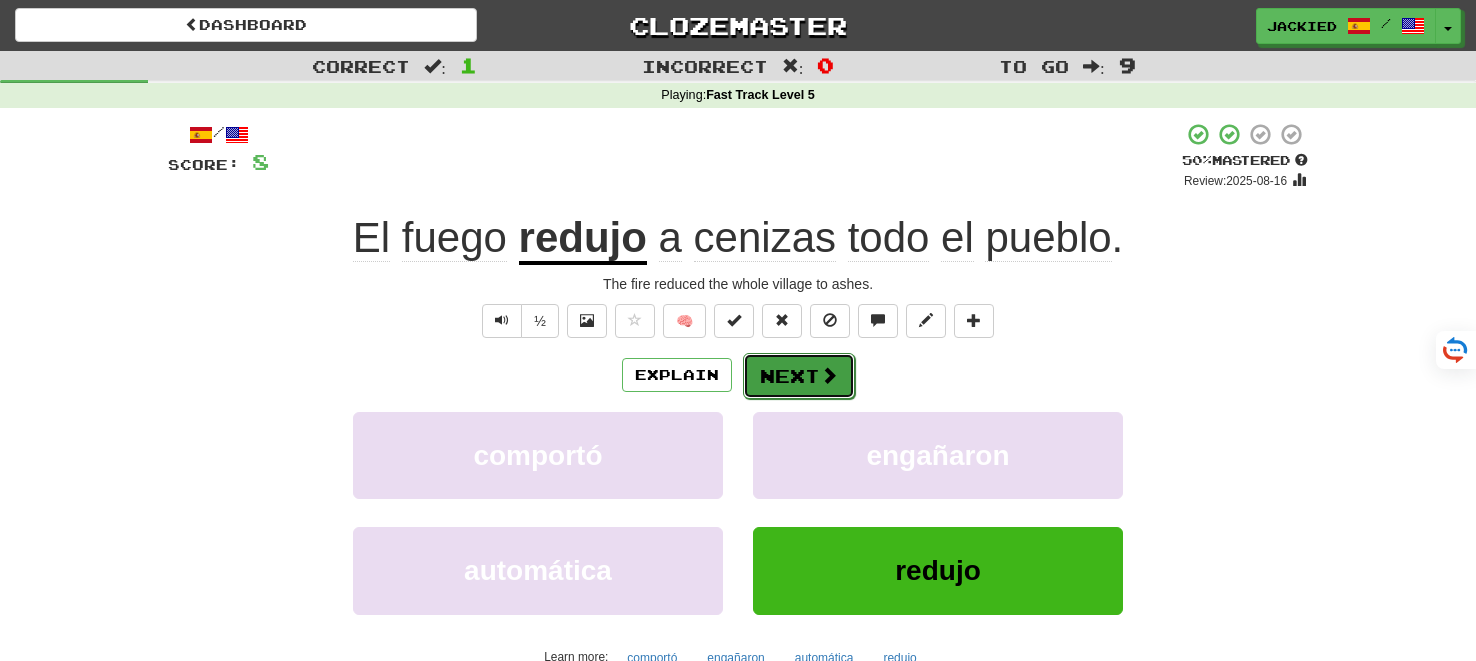 click on "Next" at bounding box center (799, 376) 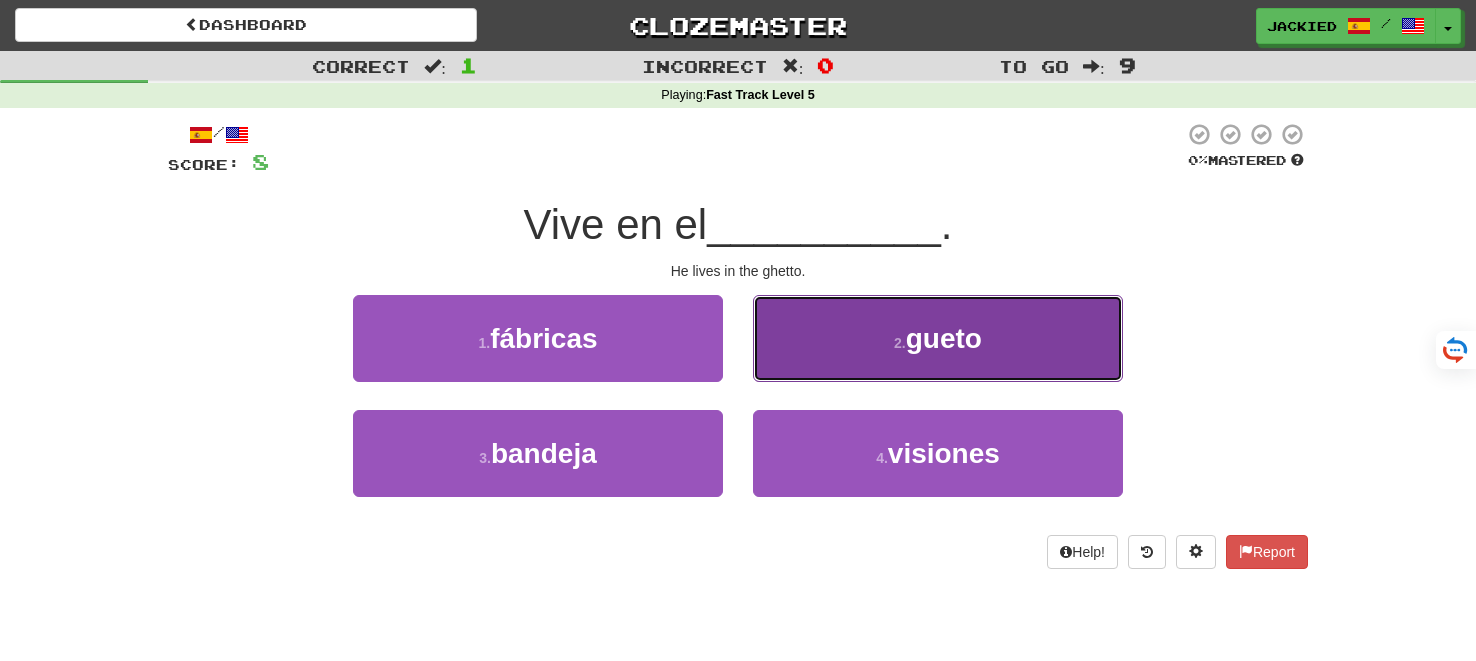 click on "2 .  gueto" at bounding box center [938, 338] 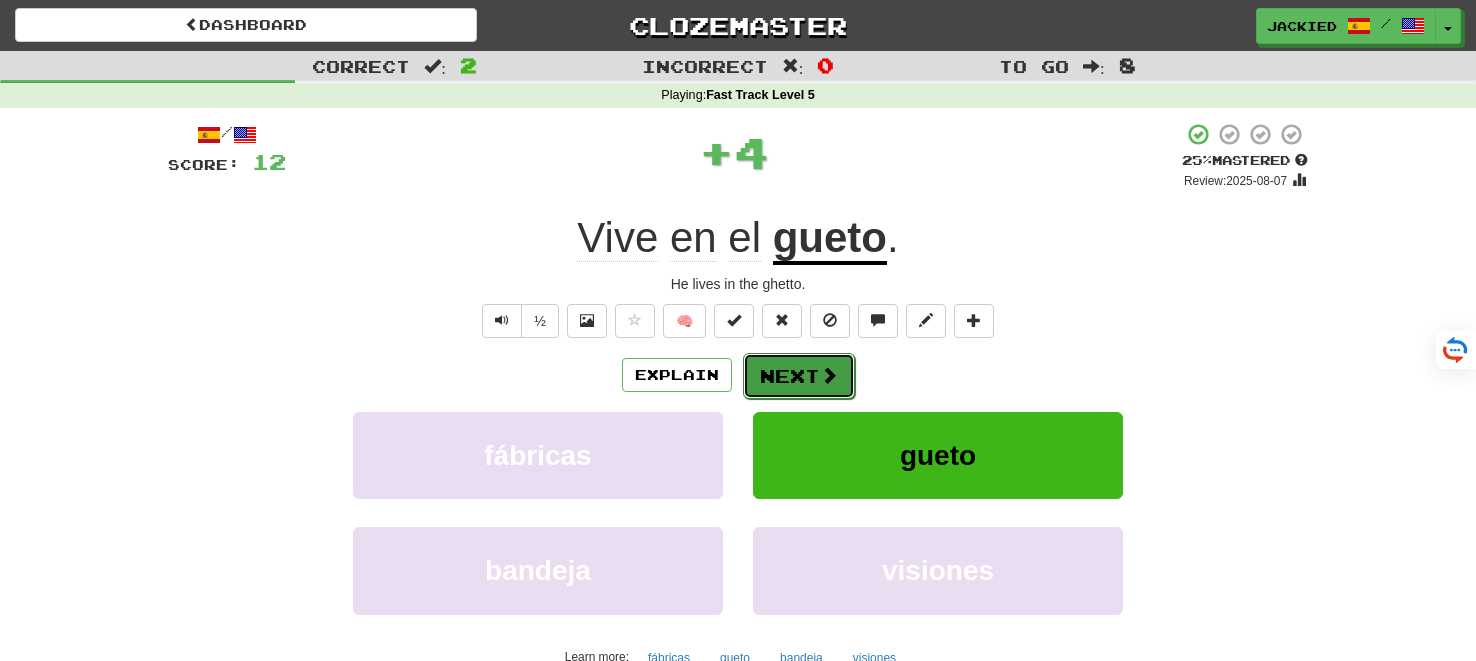 click on "Next" at bounding box center [799, 376] 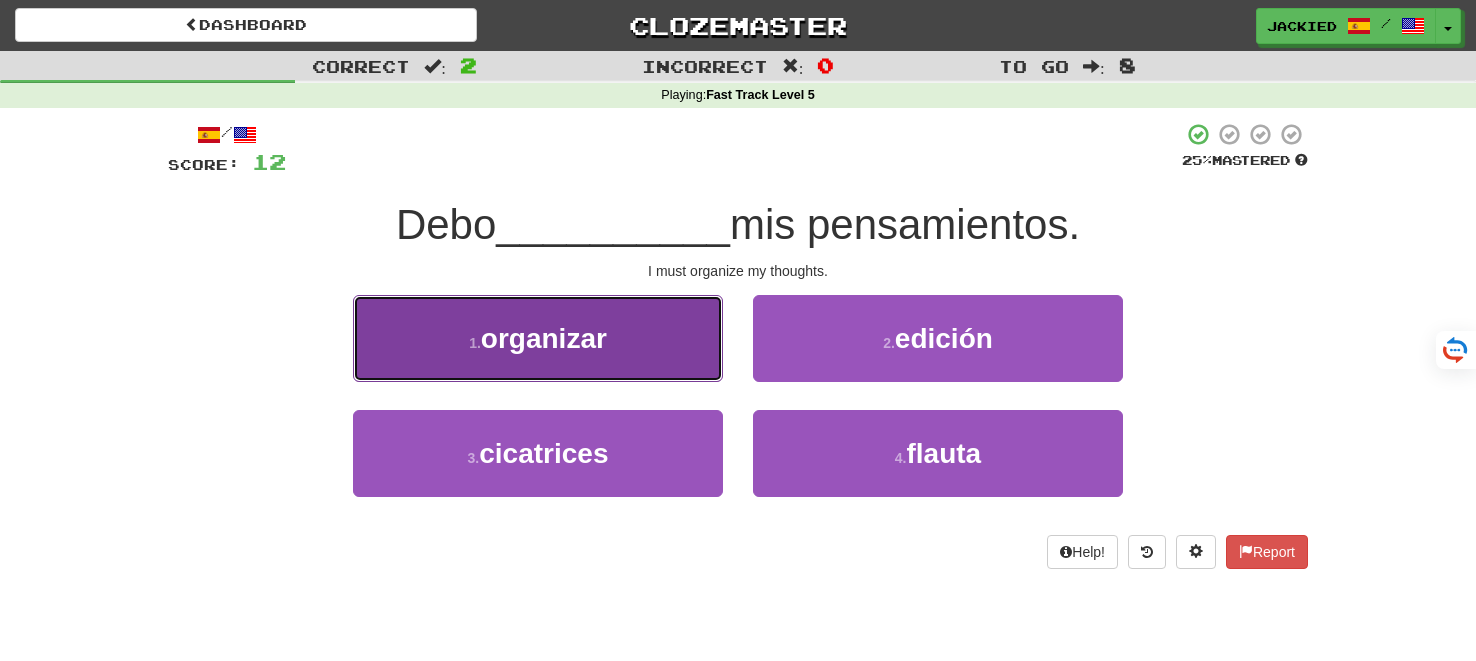 click on "1 .  organizar" at bounding box center (538, 338) 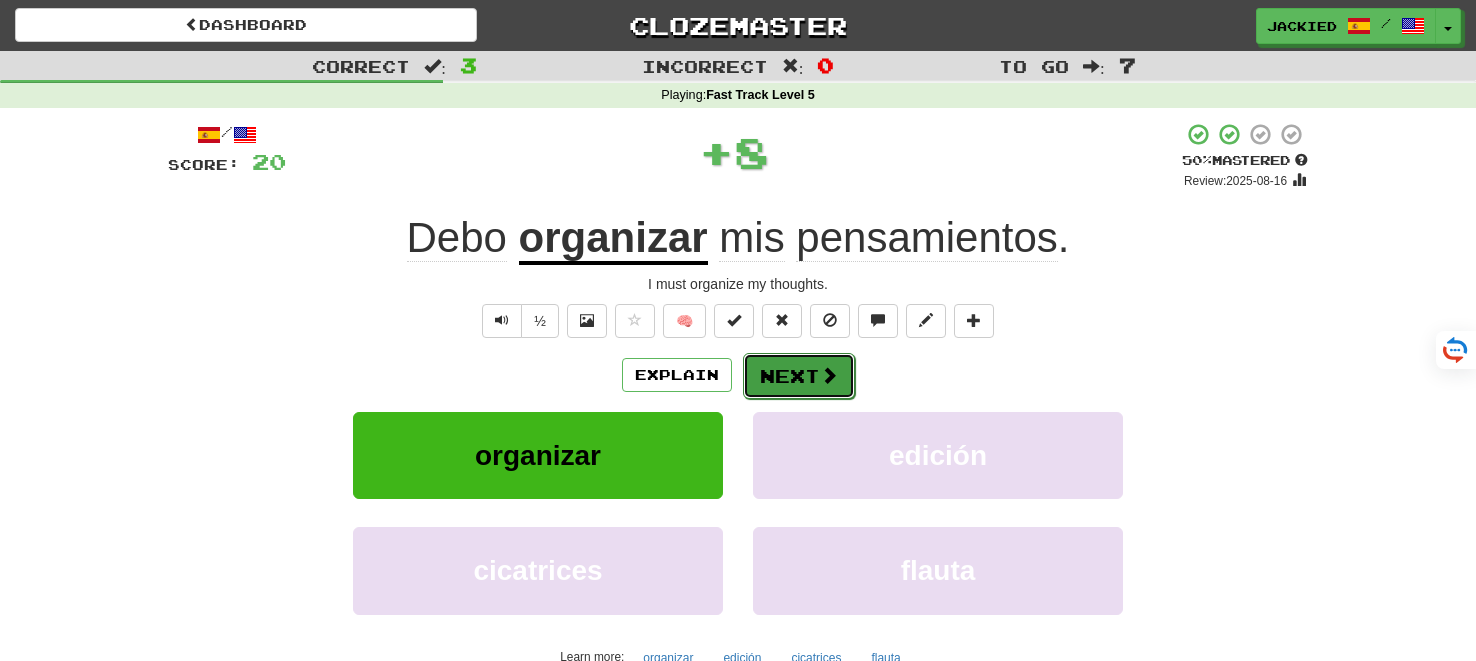click on "Next" at bounding box center [799, 376] 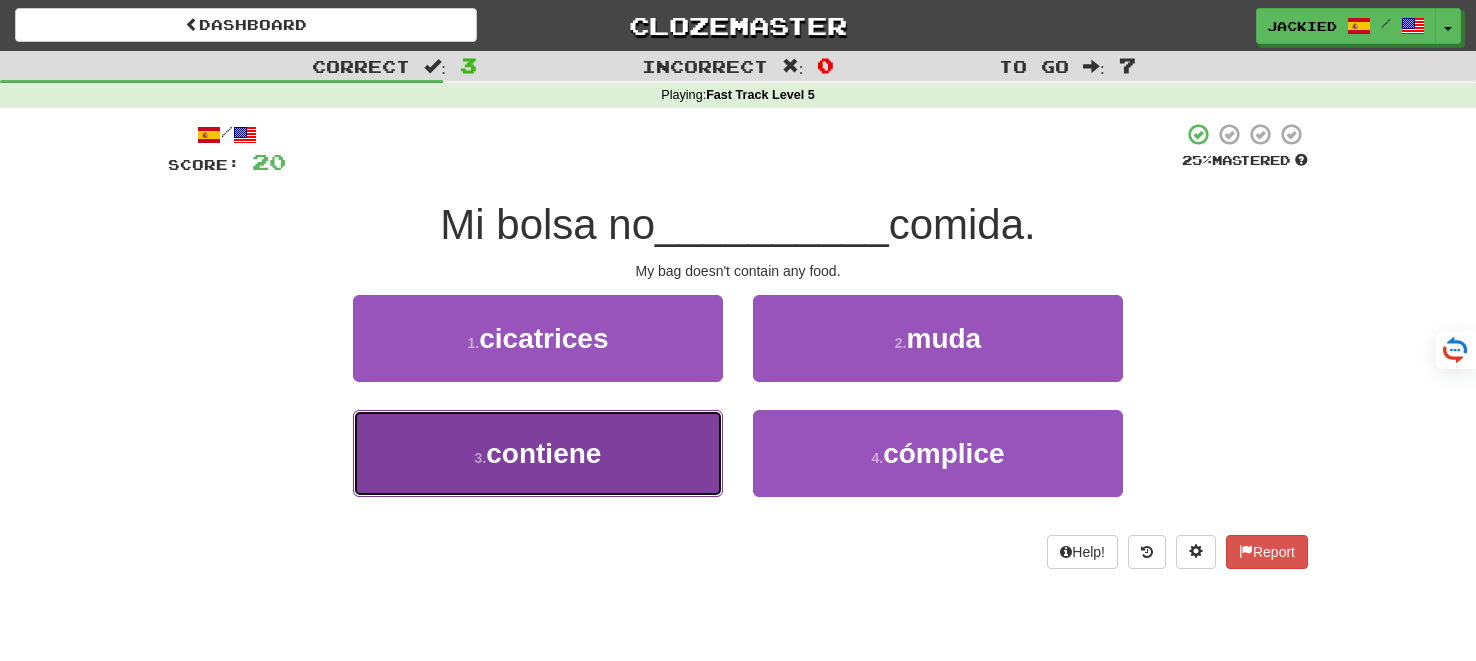 click on "3 .  contiene" at bounding box center [538, 453] 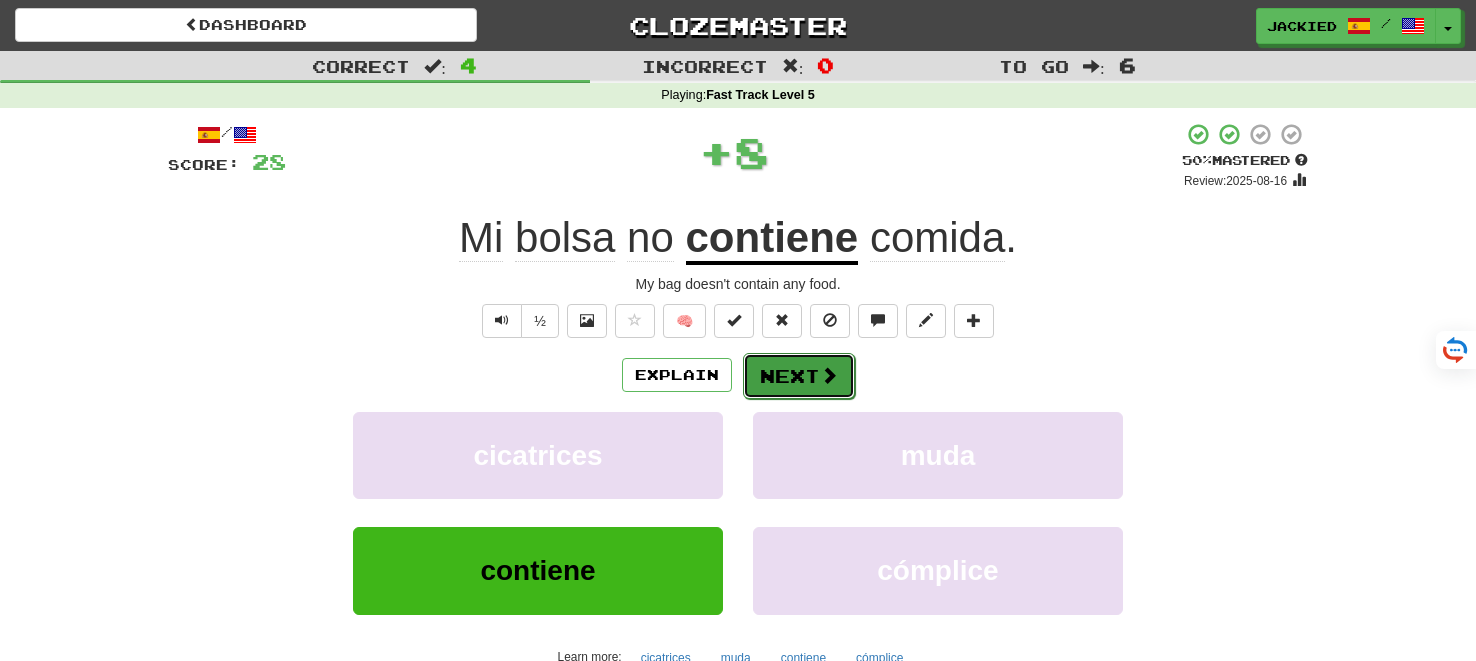 click on "Next" at bounding box center (799, 376) 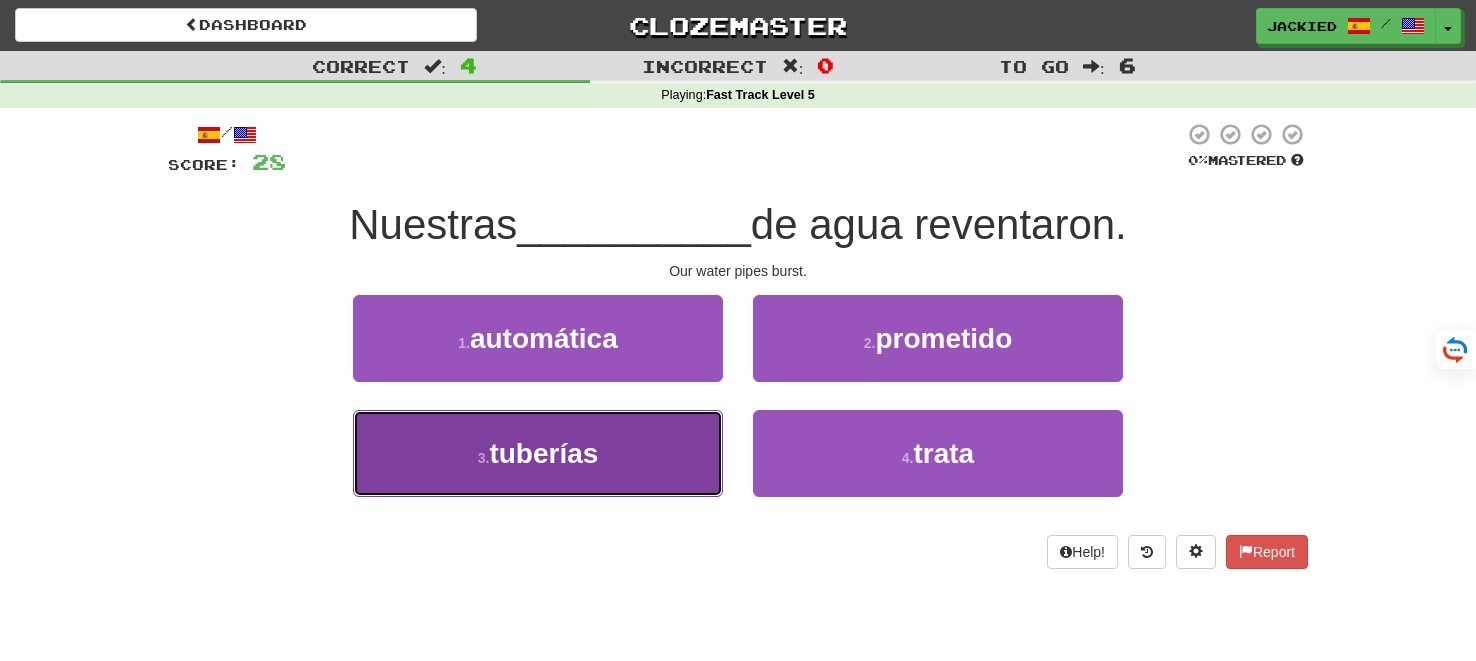 click on "tuberías" at bounding box center [543, 453] 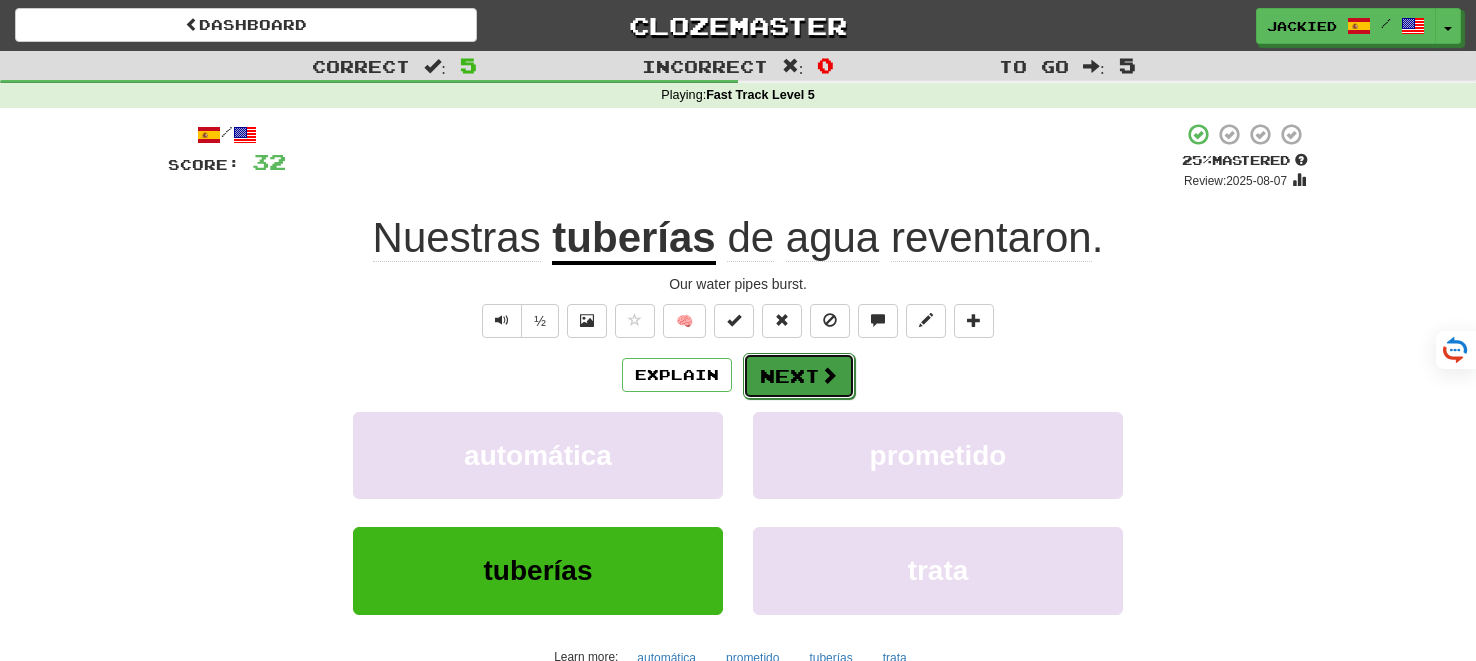 click on "Next" at bounding box center [799, 376] 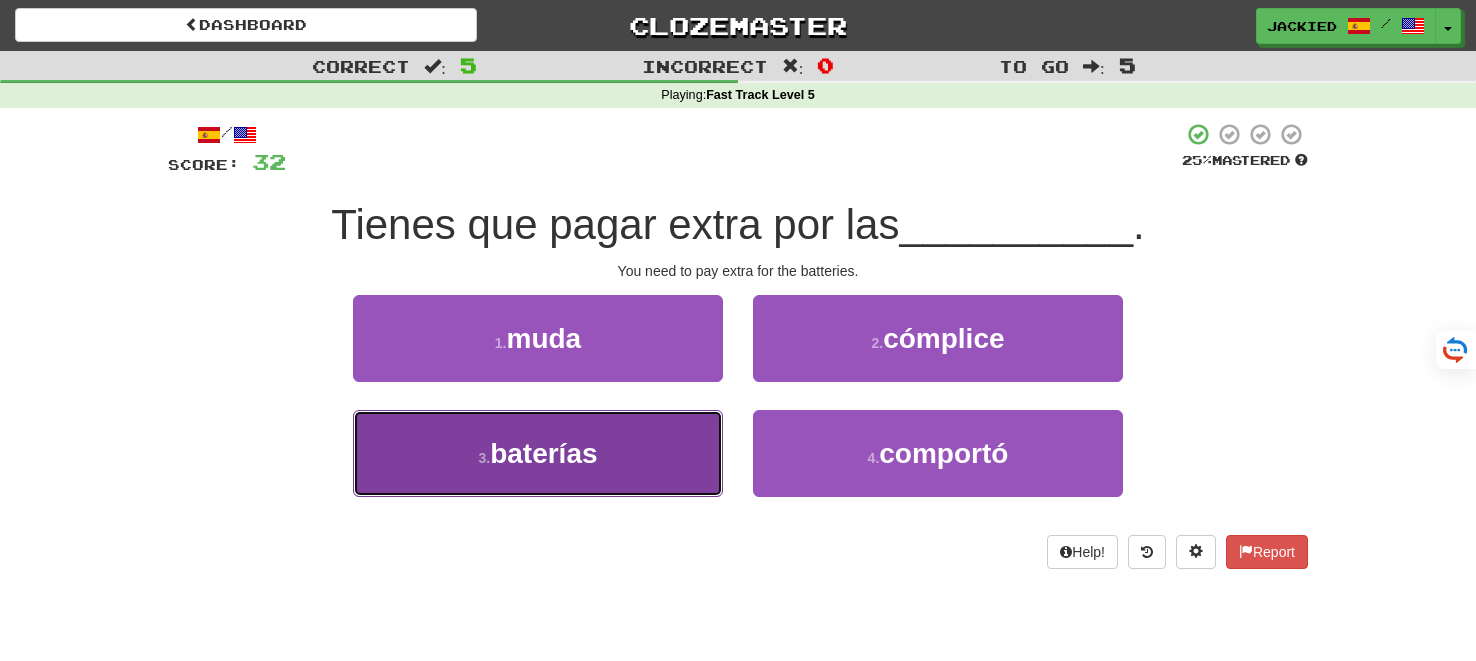 click on "baterías" at bounding box center (543, 453) 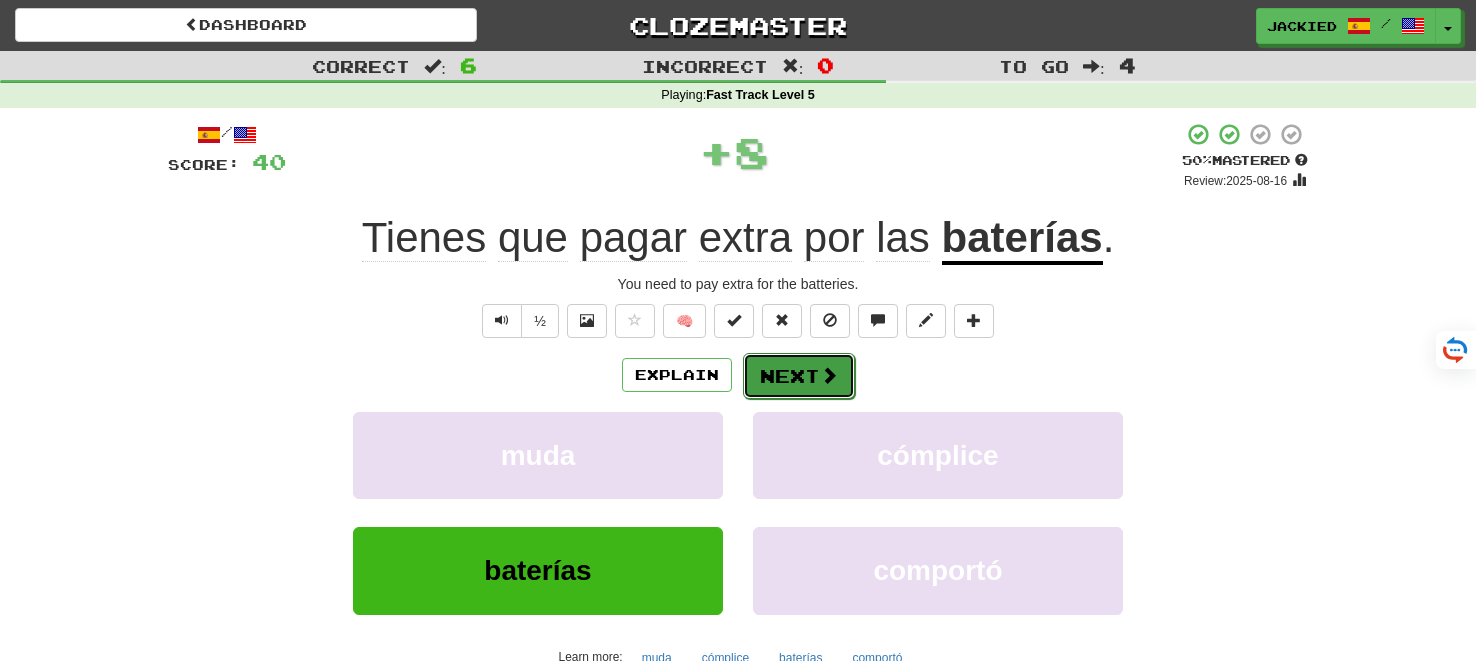 click on "Next" at bounding box center [799, 376] 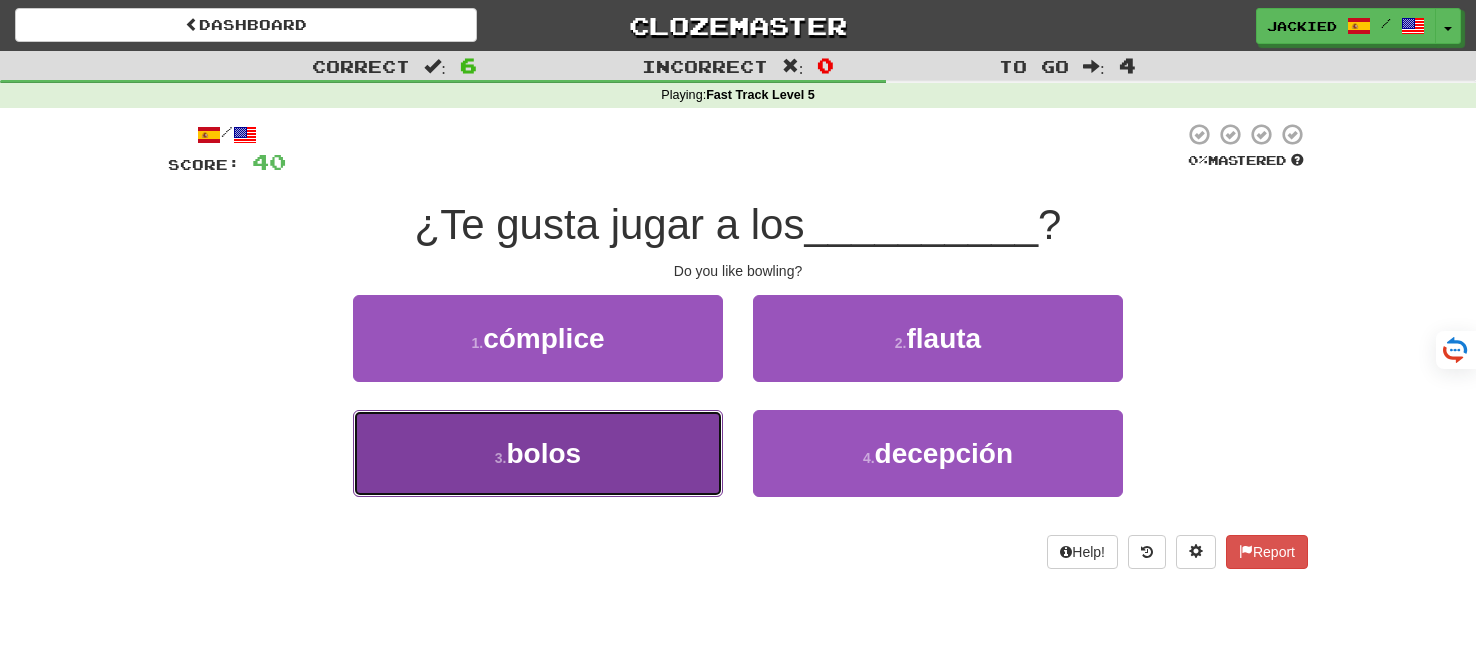 click on "bolos" at bounding box center [544, 453] 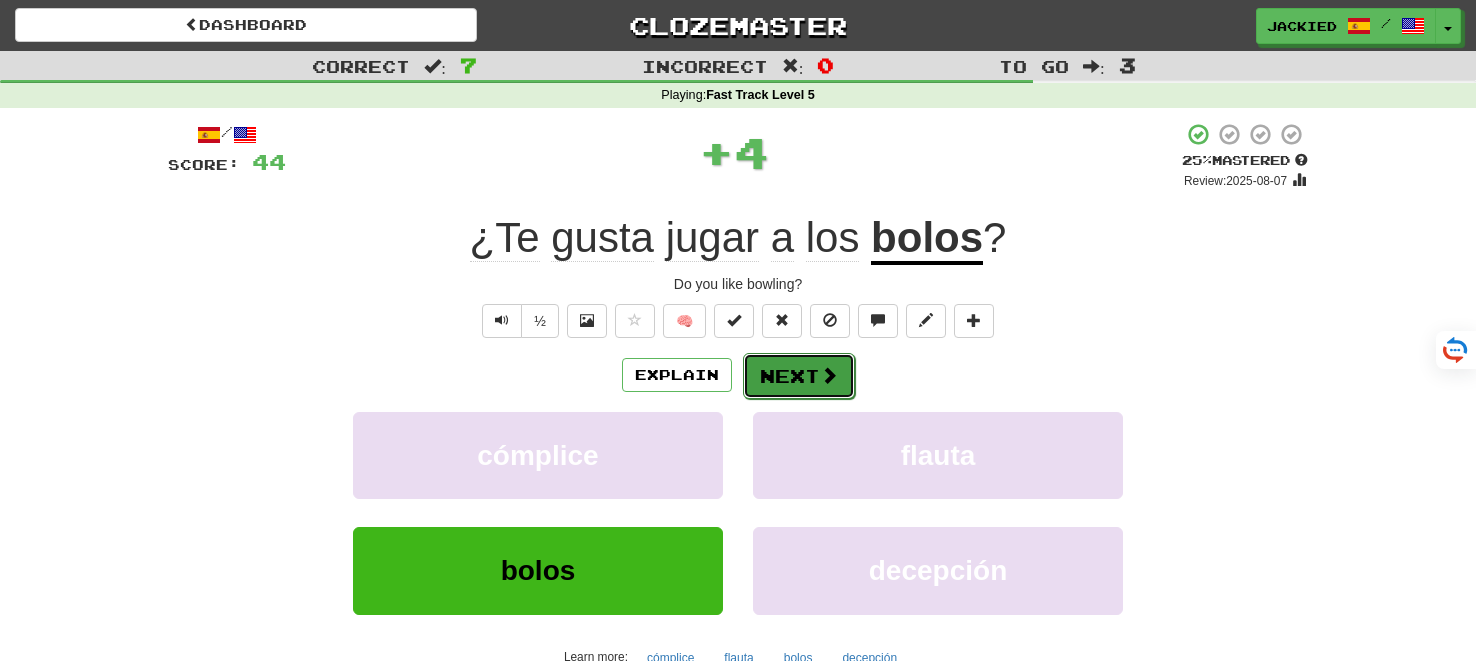 click on "Next" at bounding box center [799, 376] 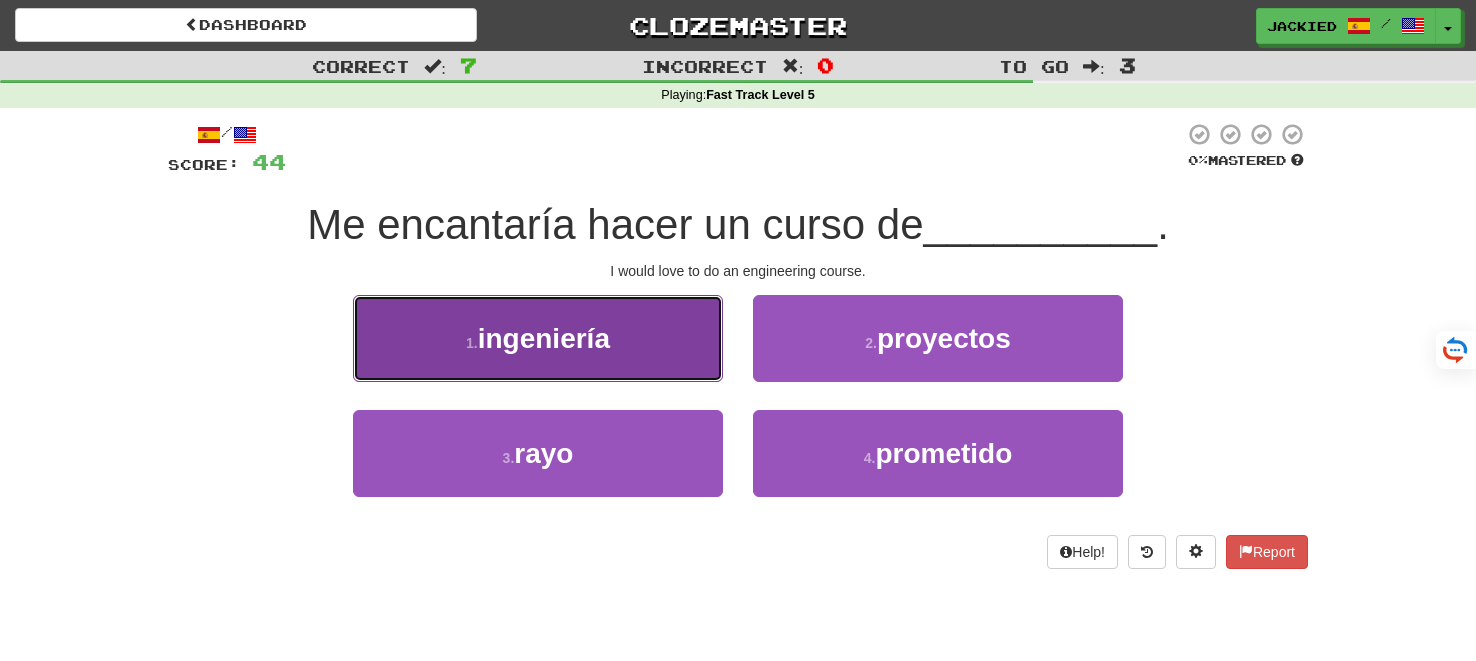 click on "1 .  ingeniería" at bounding box center [538, 338] 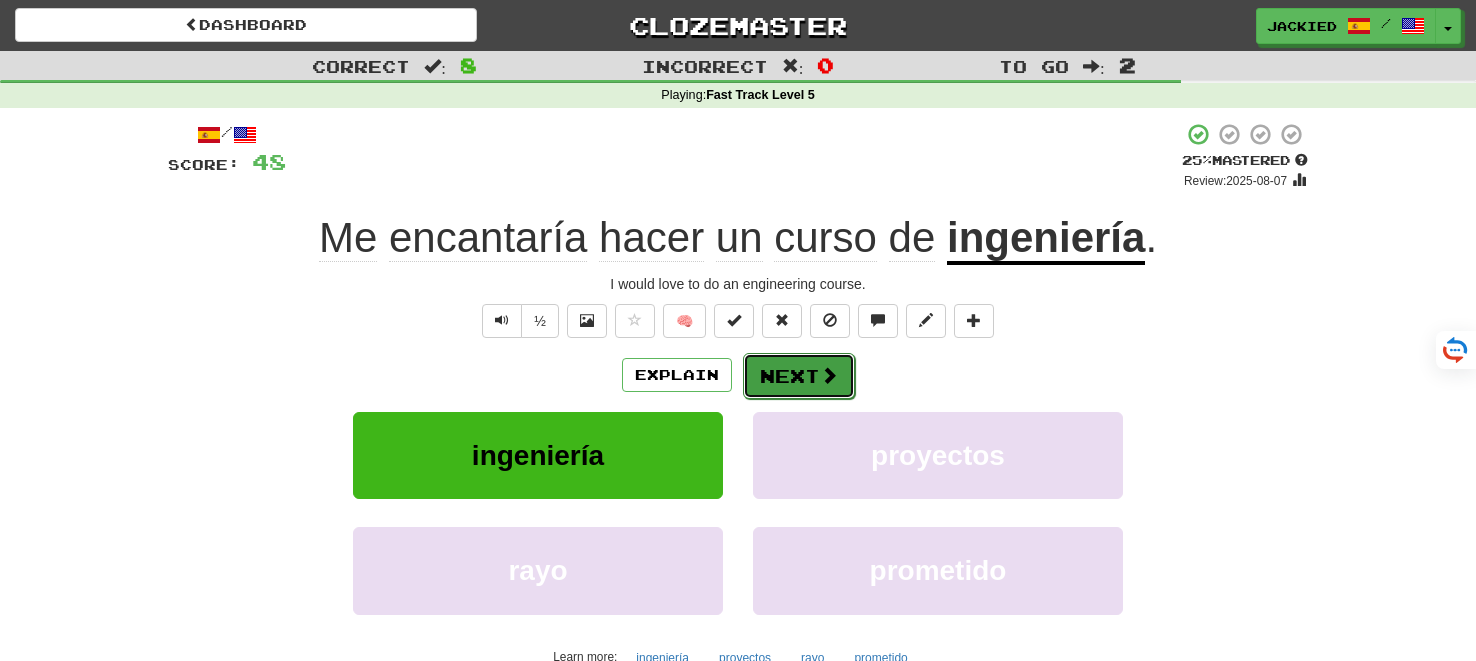 click on "Next" at bounding box center (799, 376) 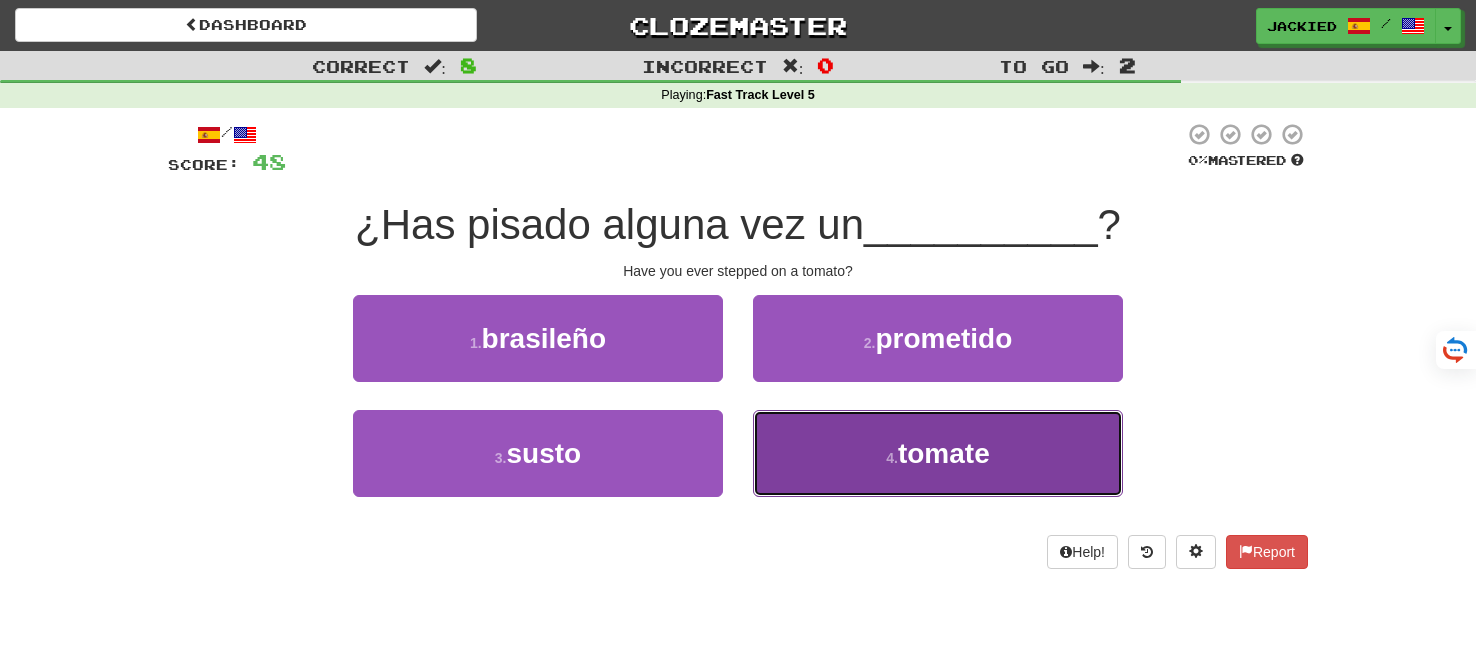 click on "4 .  tomate" at bounding box center [938, 453] 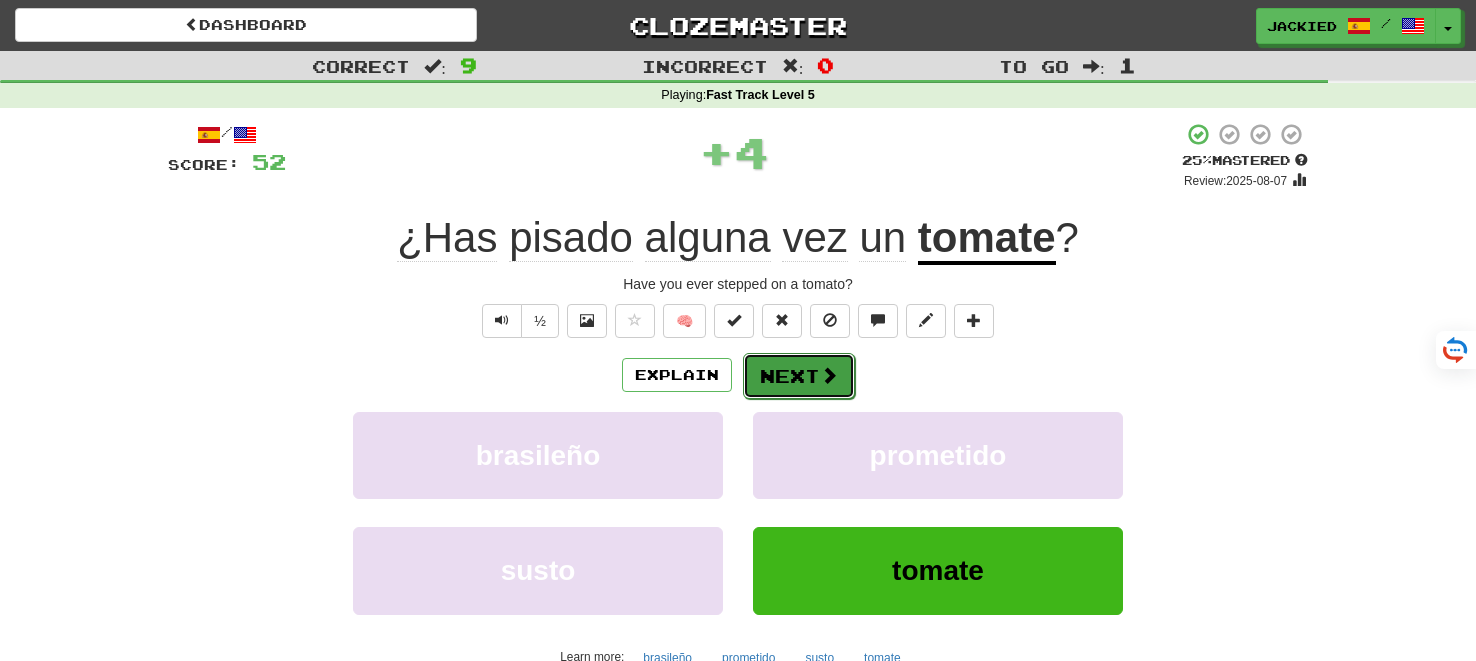 click on "Next" at bounding box center [799, 376] 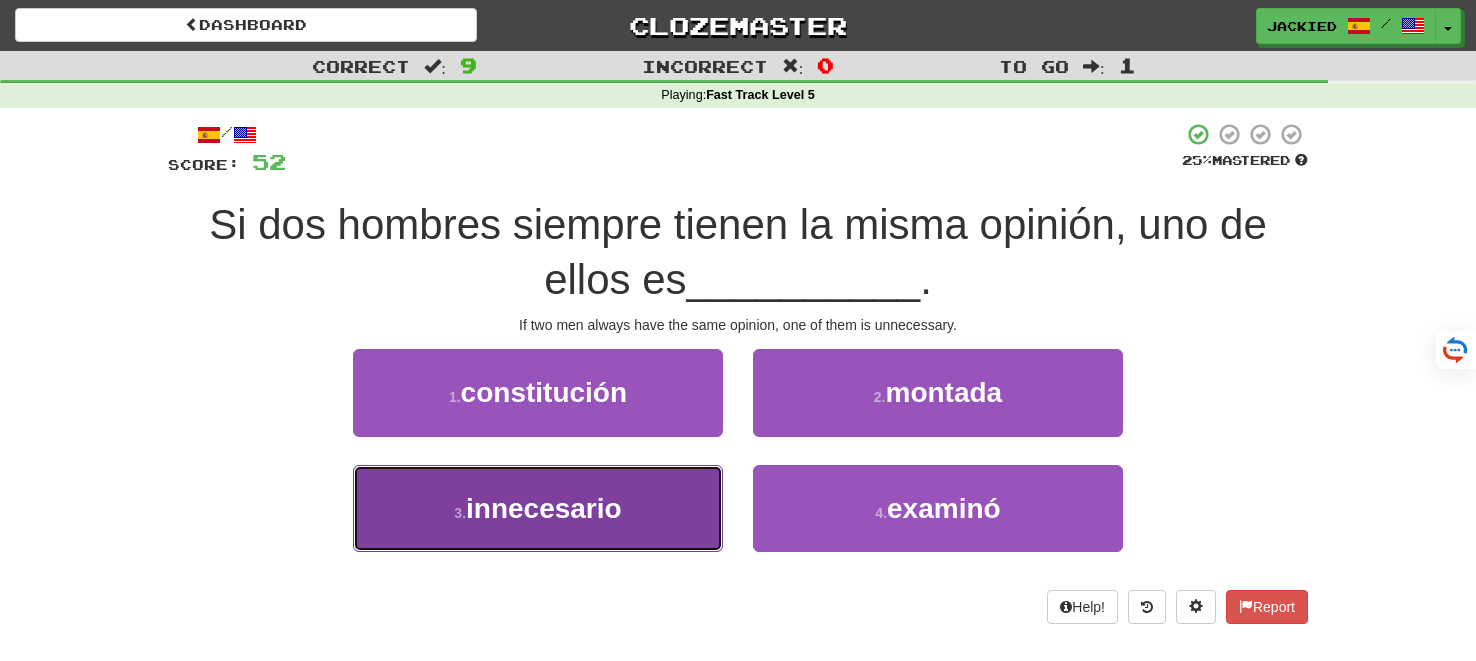 click on "3 .  innecesario" at bounding box center (538, 508) 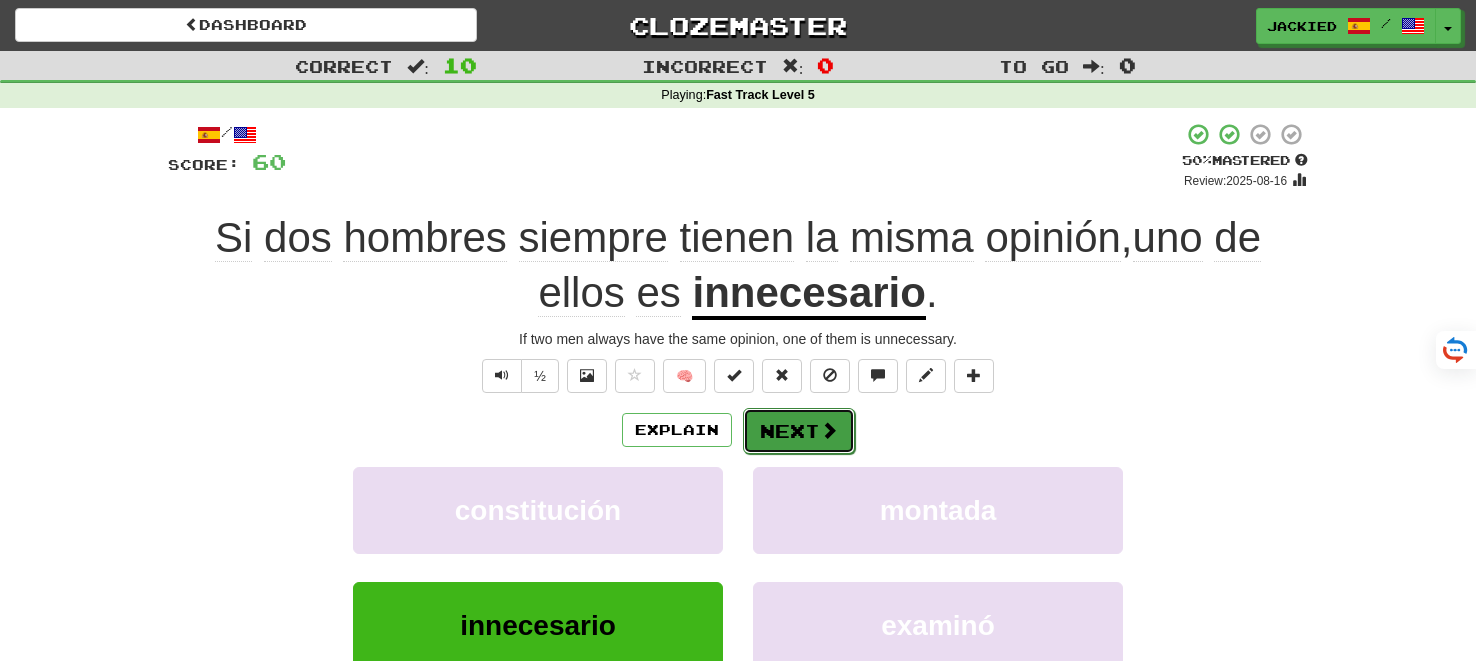 click on "Next" at bounding box center [799, 431] 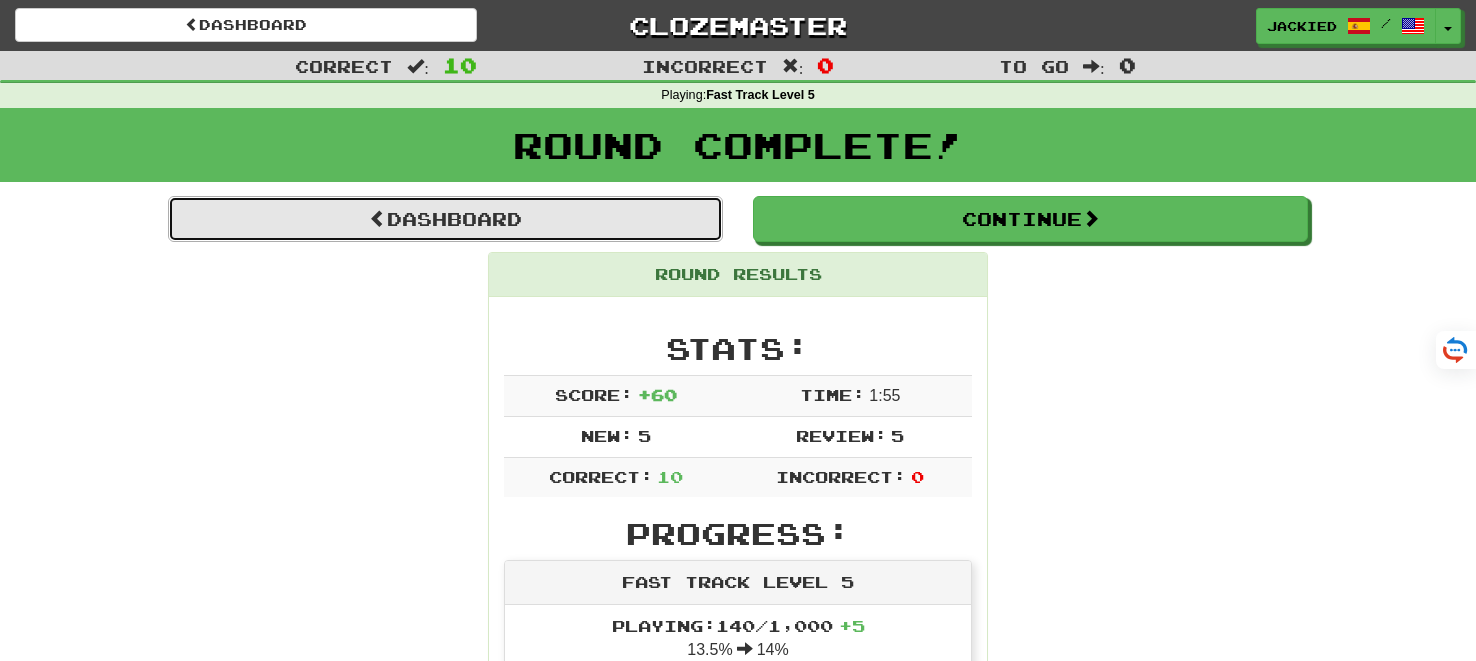 click on "Dashboard" at bounding box center (445, 219) 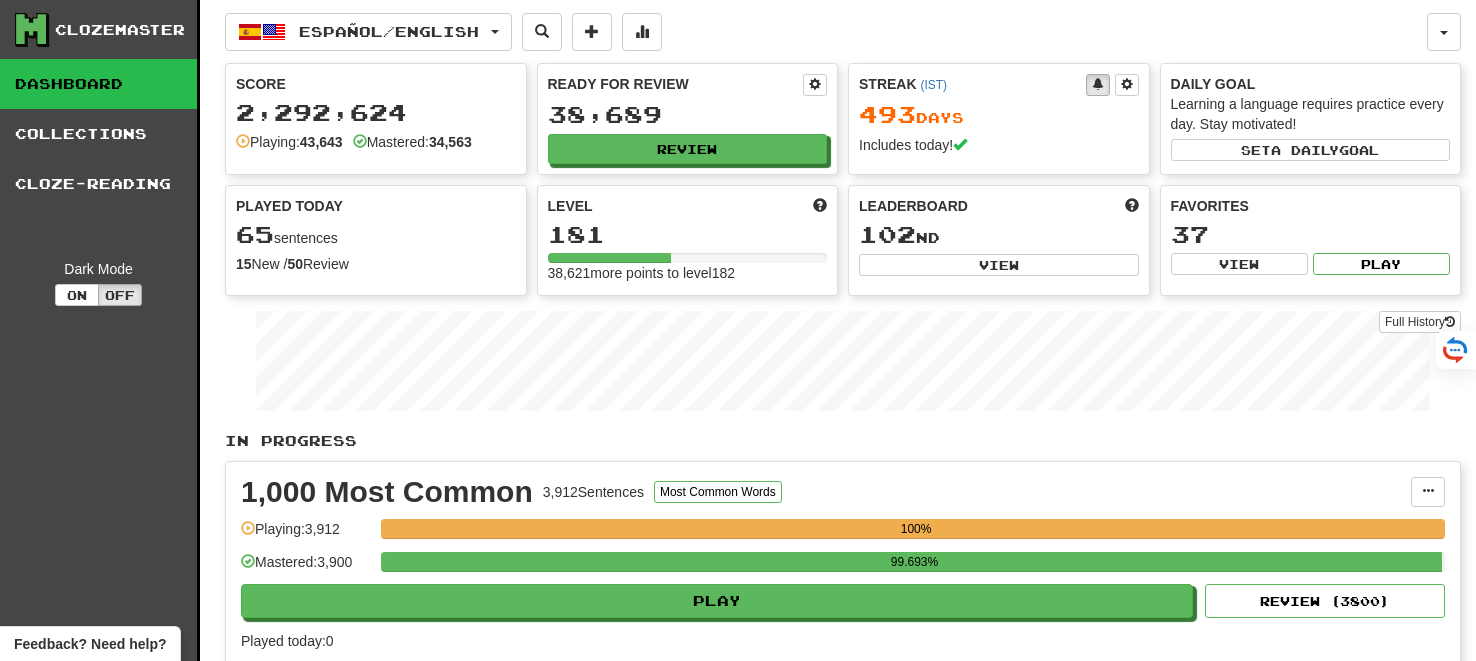 scroll, scrollTop: 0, scrollLeft: 0, axis: both 